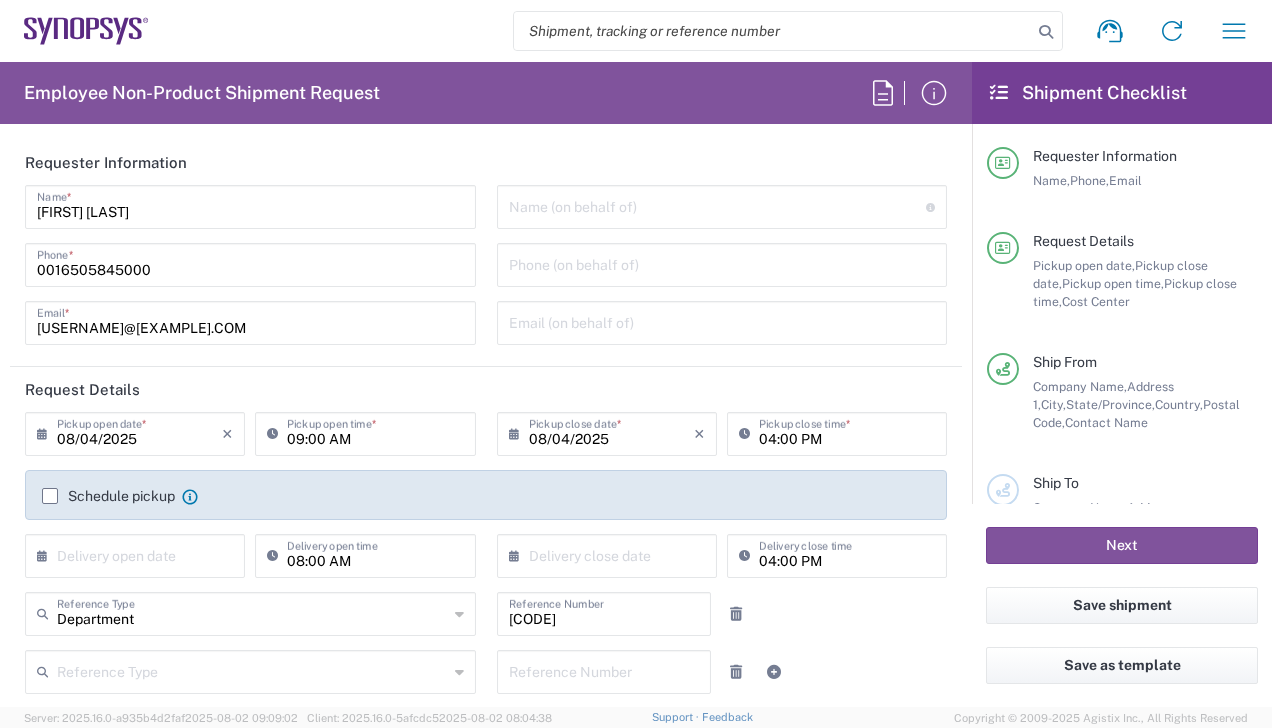 scroll, scrollTop: 0, scrollLeft: 0, axis: both 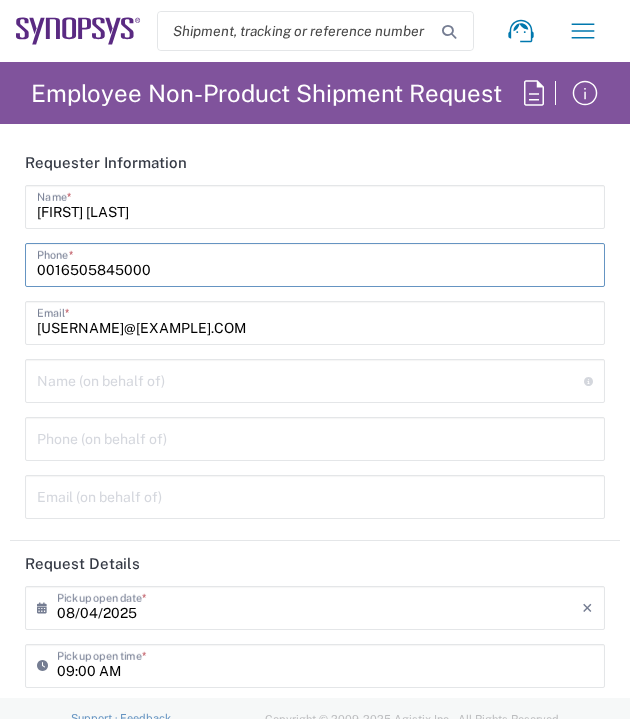 drag, startPoint x: 158, startPoint y: 273, endPoint x: 61, endPoint y: 260, distance: 97.867256 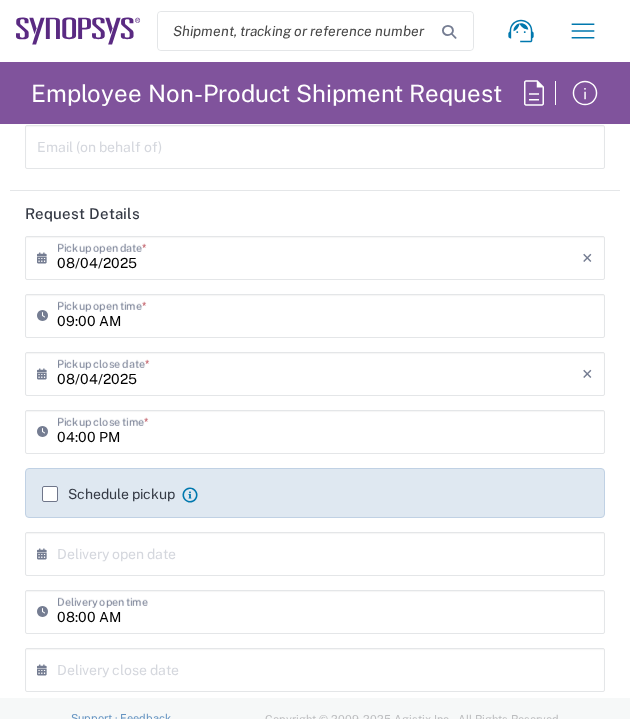 scroll, scrollTop: 376, scrollLeft: 0, axis: vertical 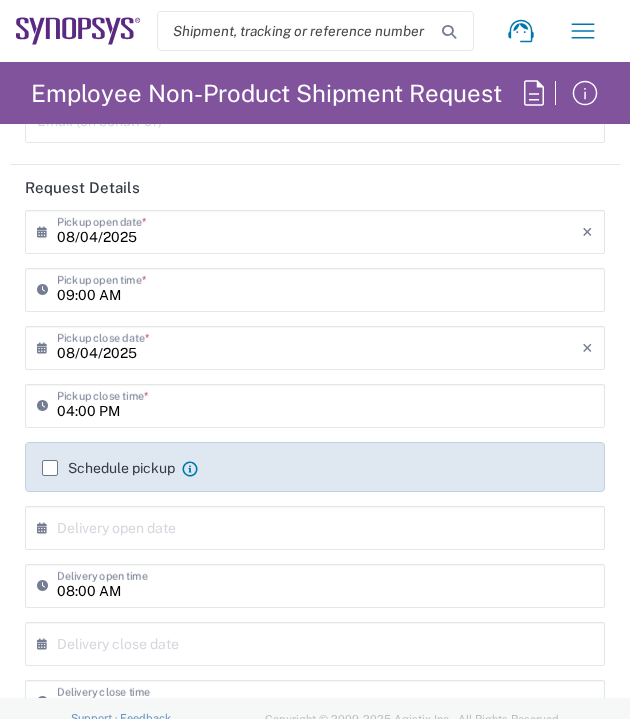 type on "[PHONE]" 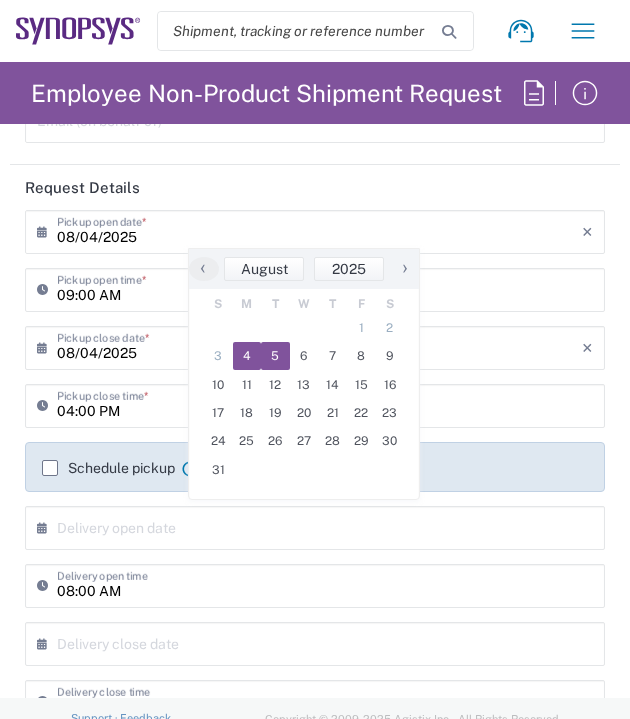 click on "5" 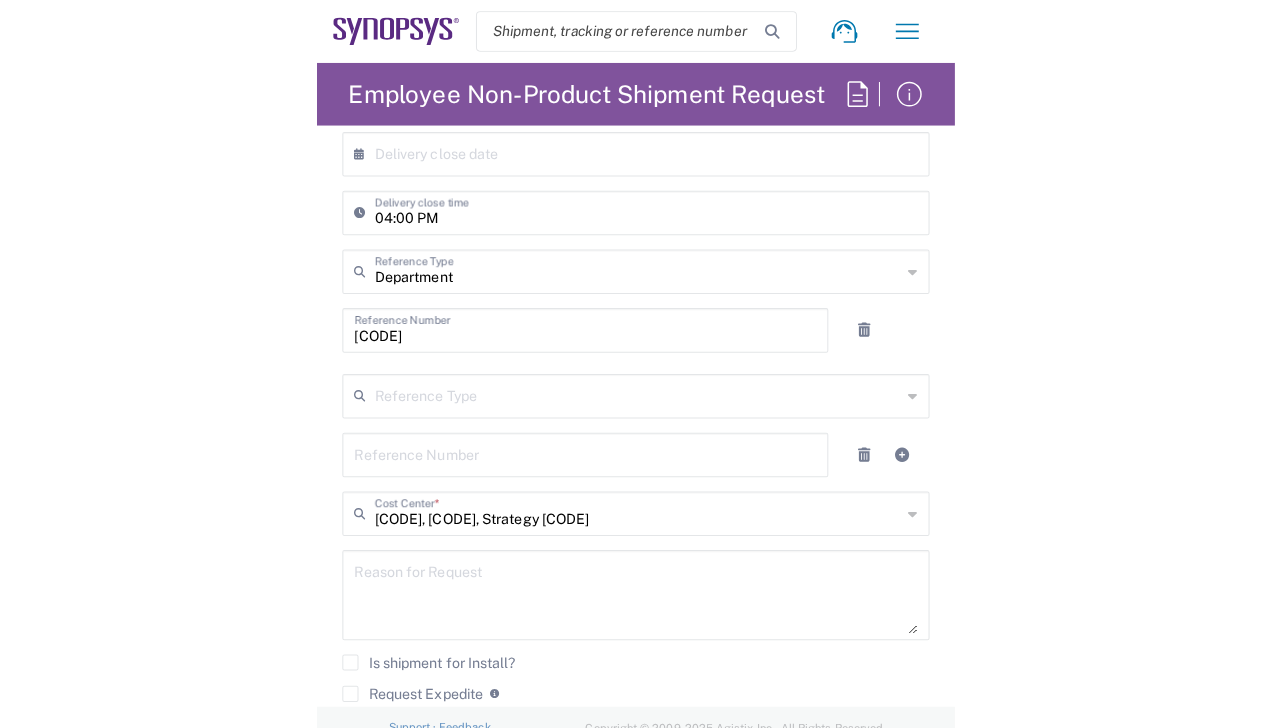 scroll, scrollTop: 1022, scrollLeft: 0, axis: vertical 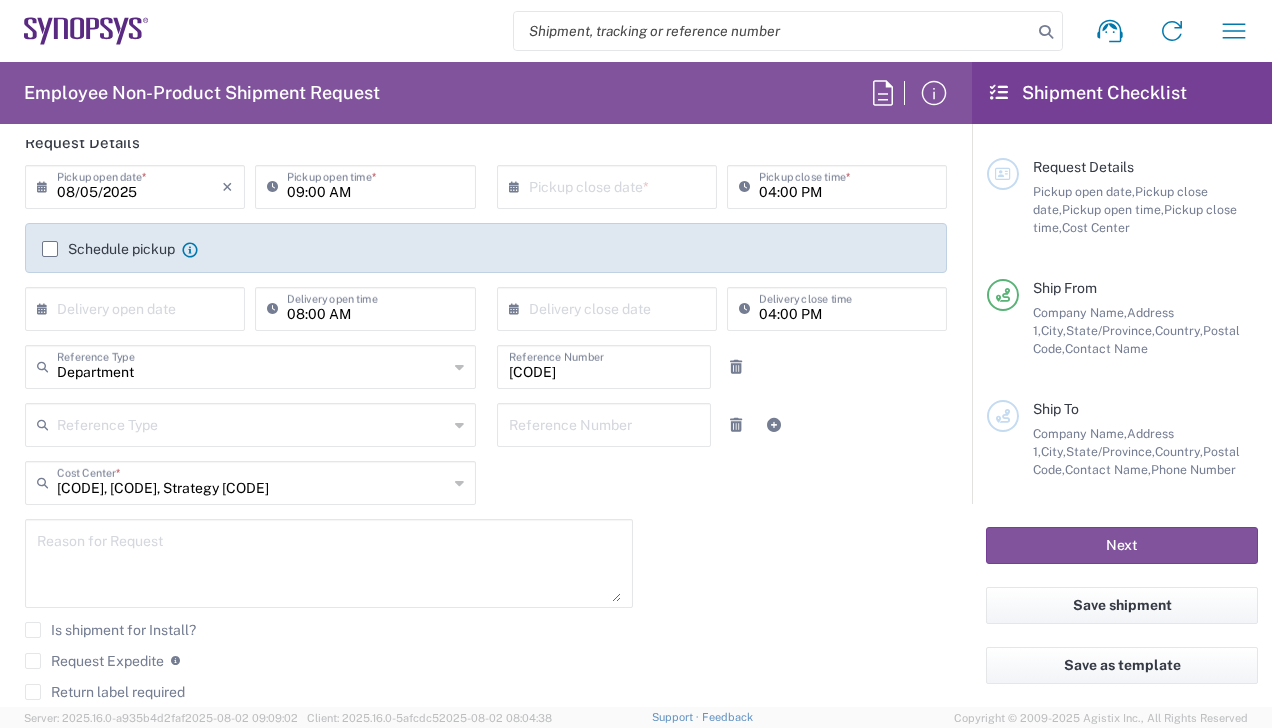 click 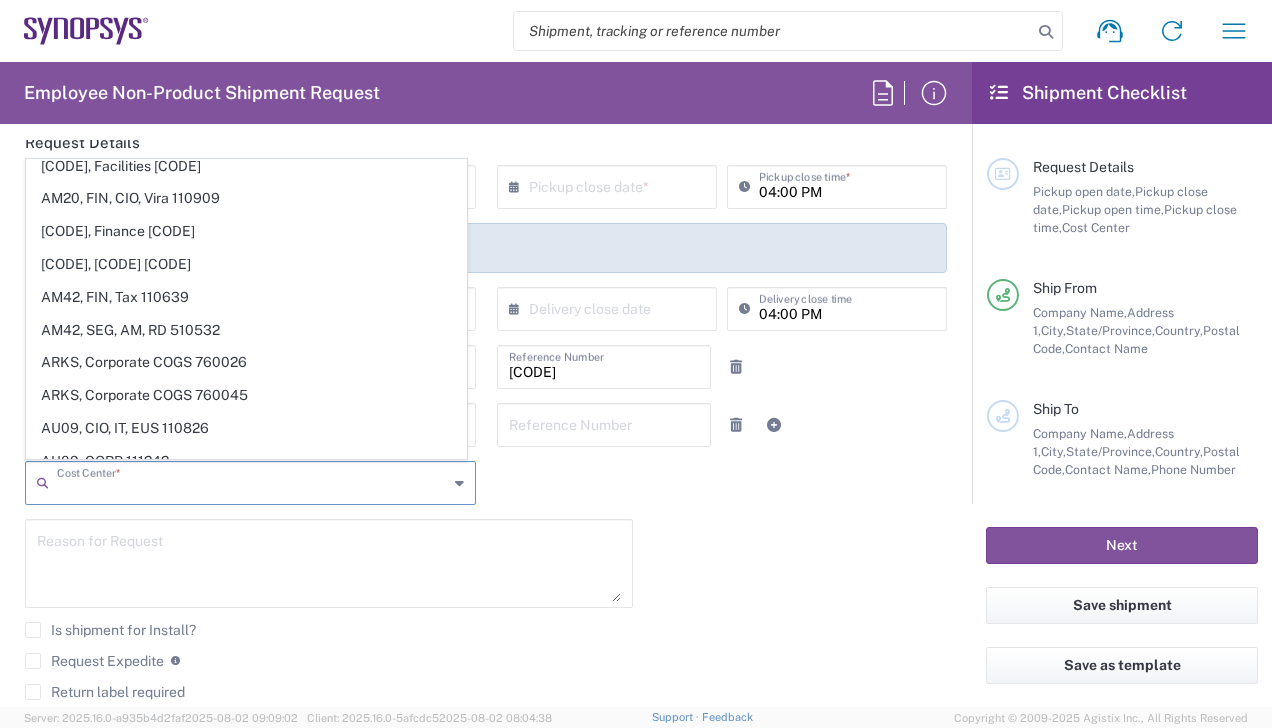 scroll, scrollTop: 2924, scrollLeft: 0, axis: vertical 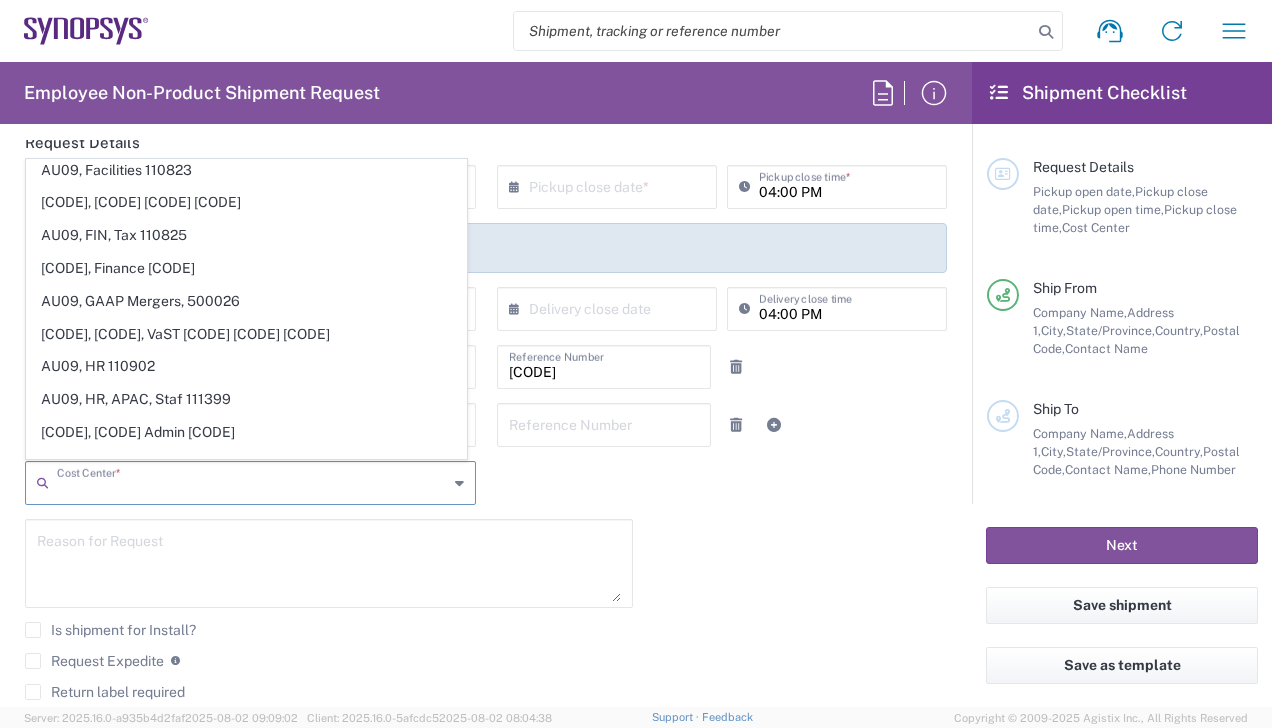 click at bounding box center (252, 481) 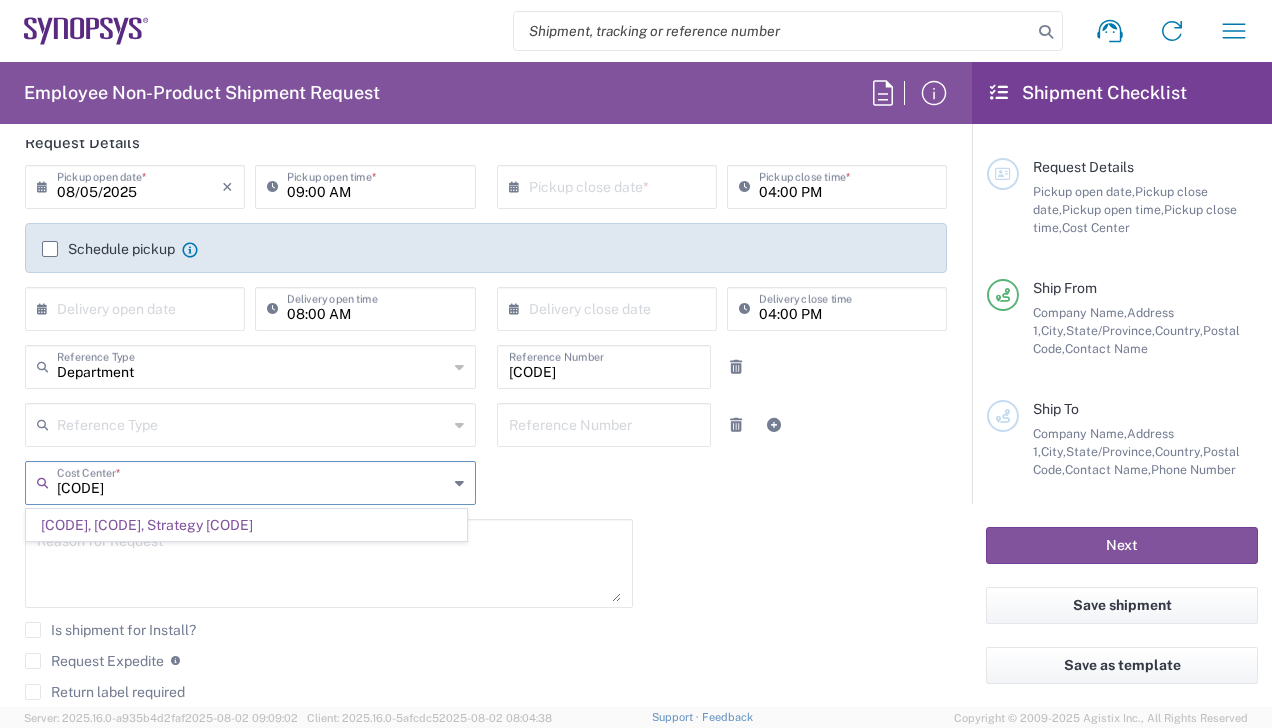 scroll, scrollTop: 0, scrollLeft: 0, axis: both 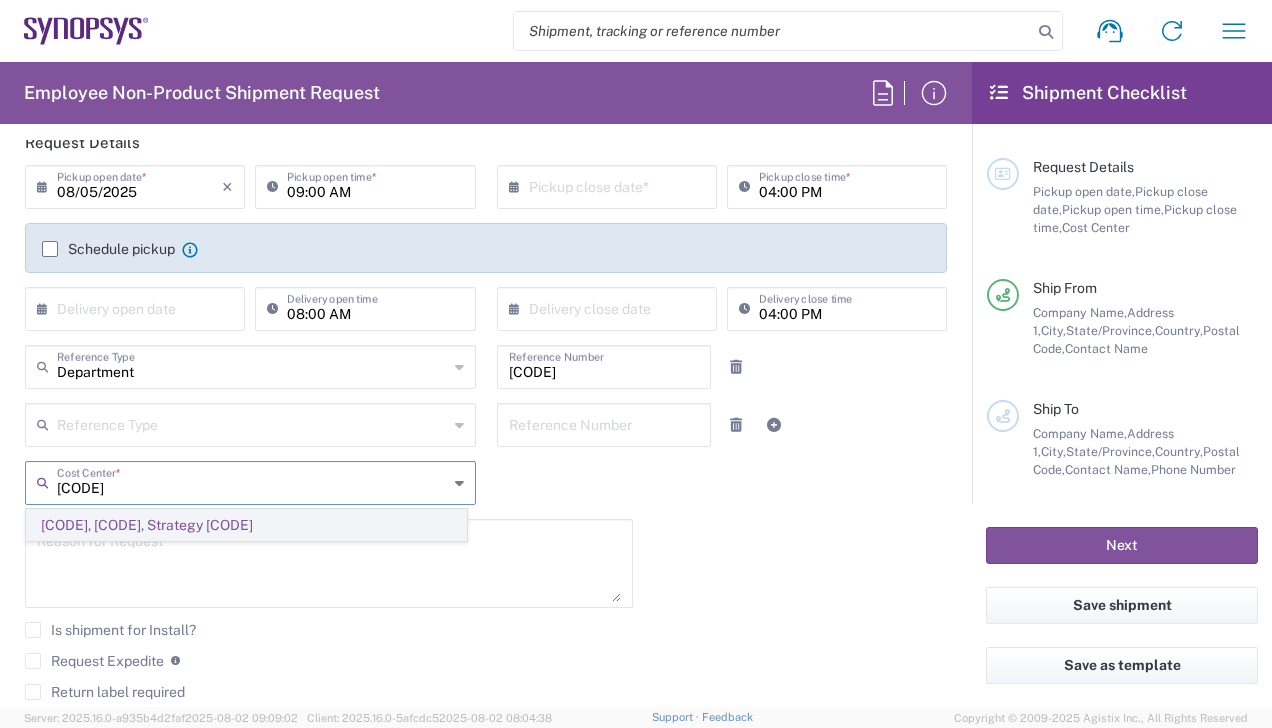 type on "[NUMBER]" 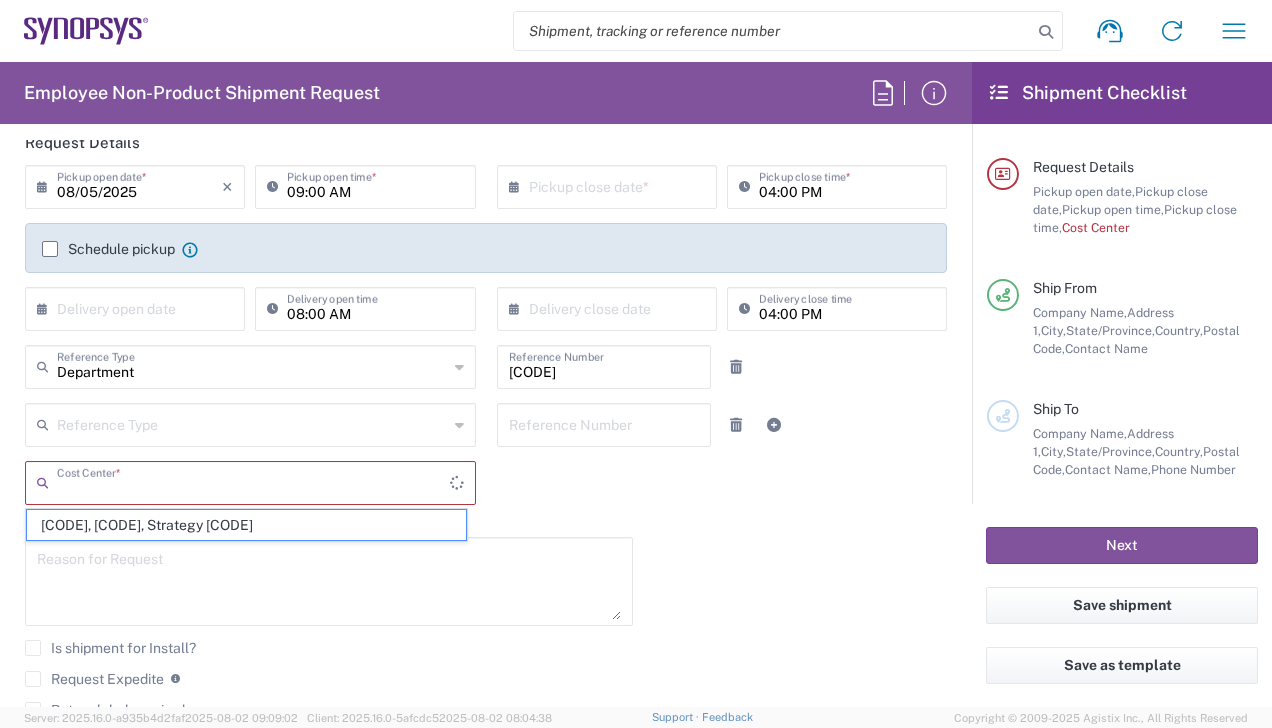 click at bounding box center [253, 481] 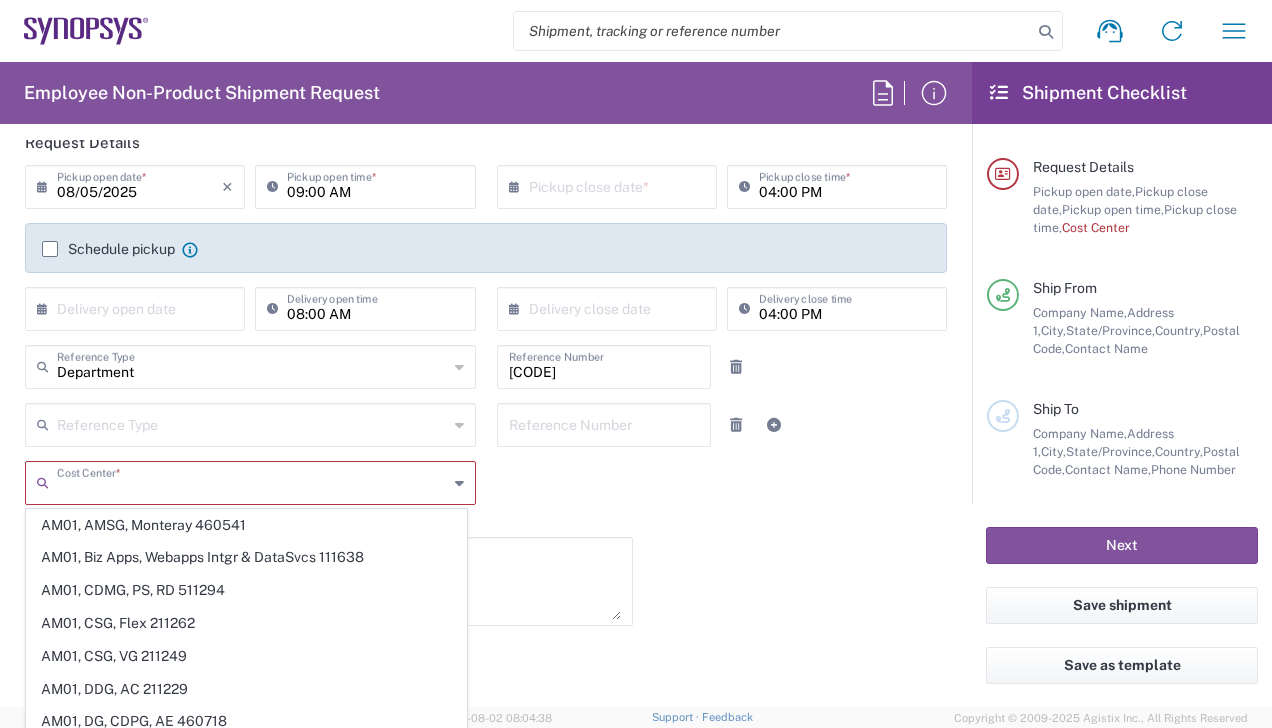 click at bounding box center [252, 481] 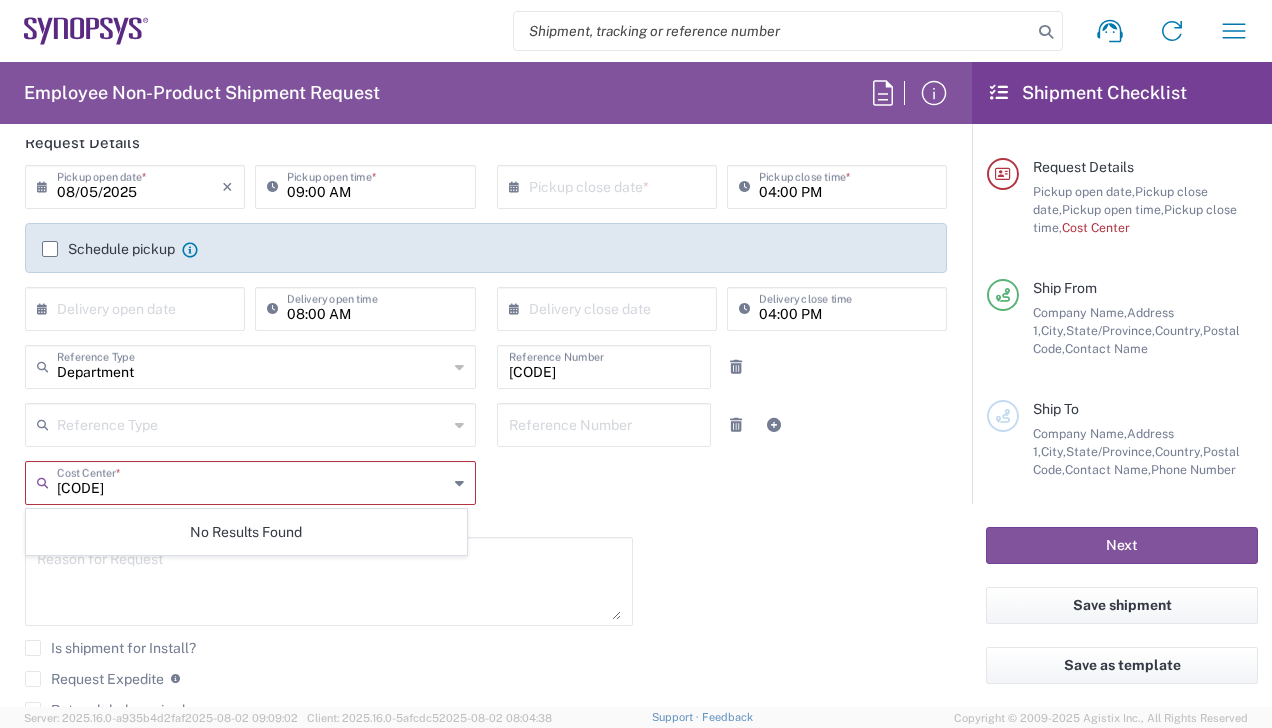 type on "[NUMBER]" 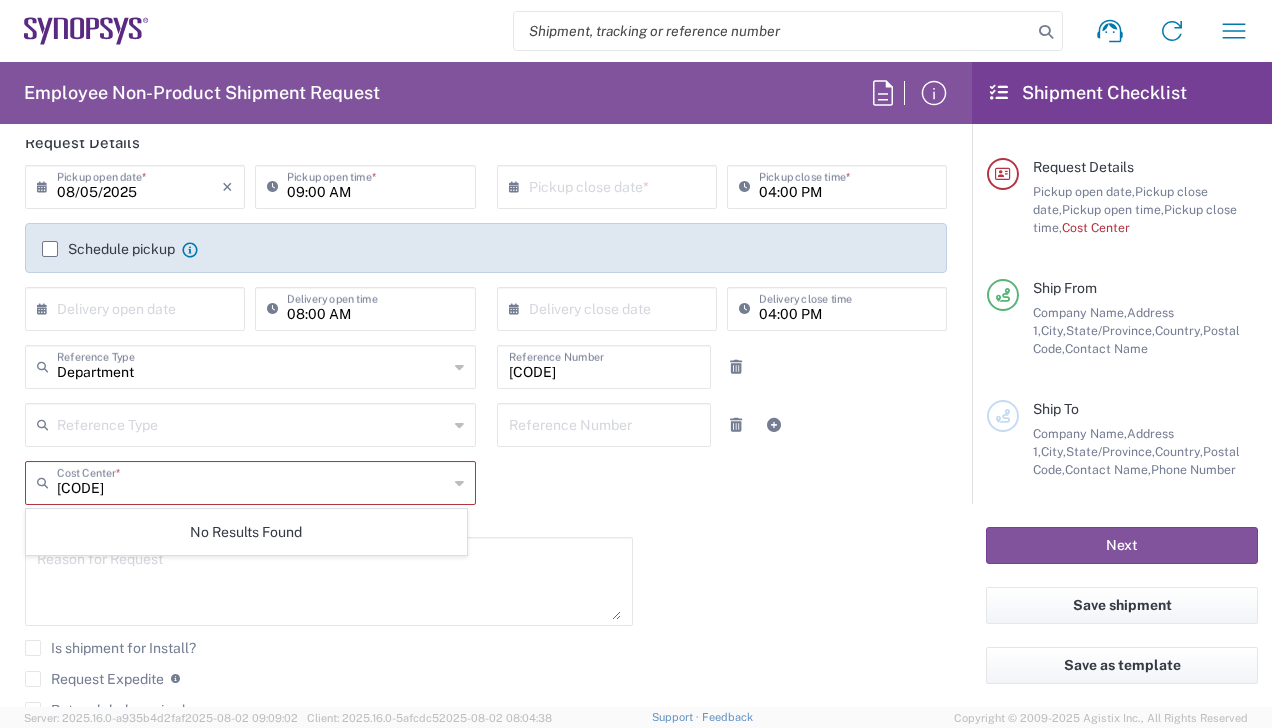 click 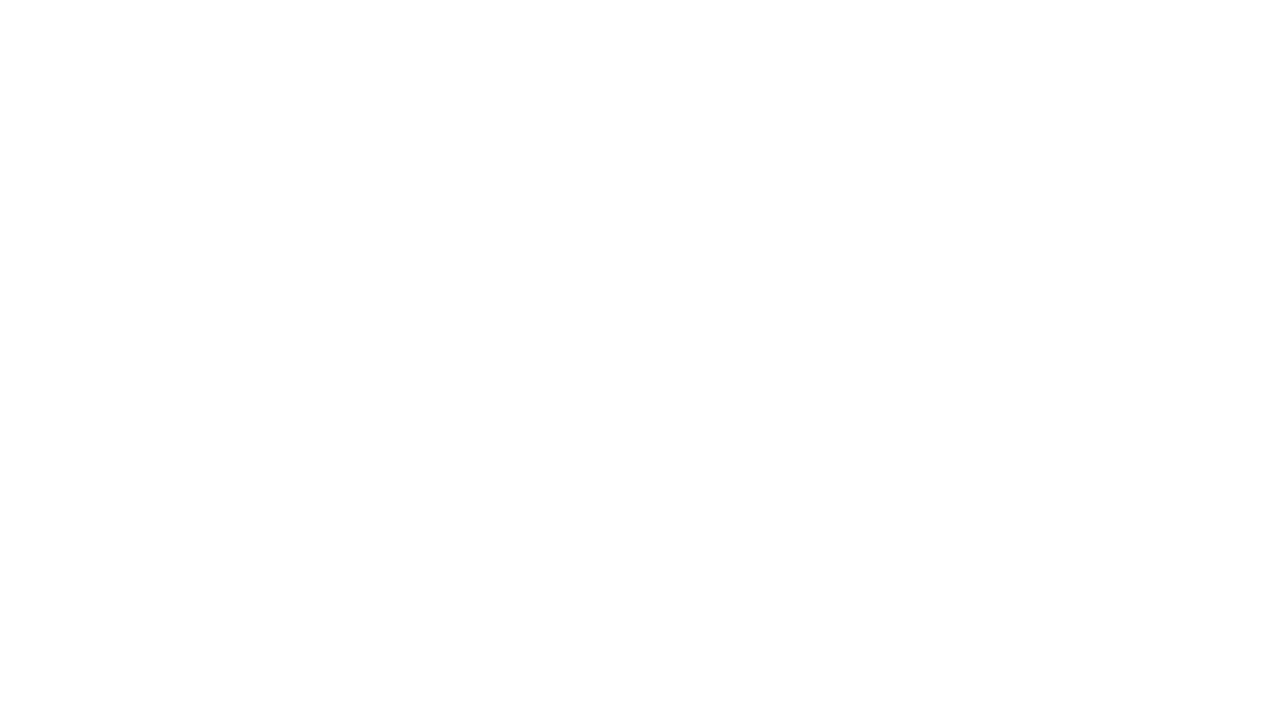 scroll, scrollTop: 0, scrollLeft: 0, axis: both 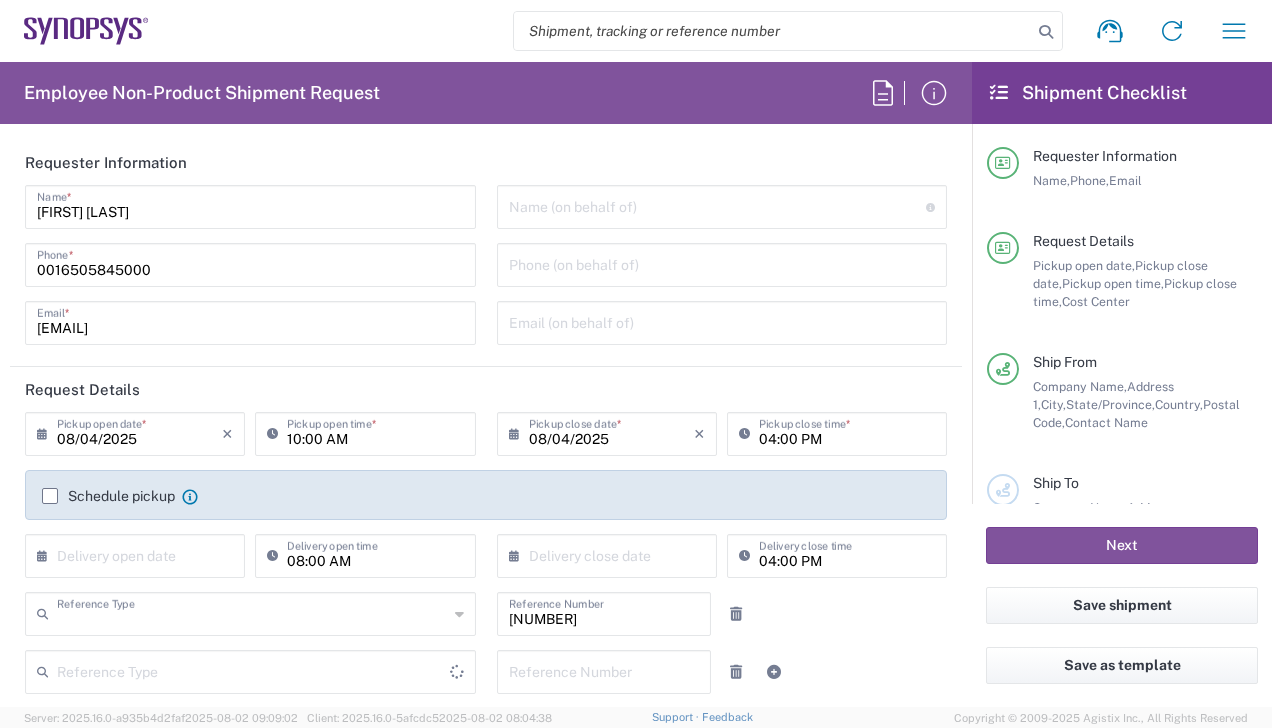 type on "Department" 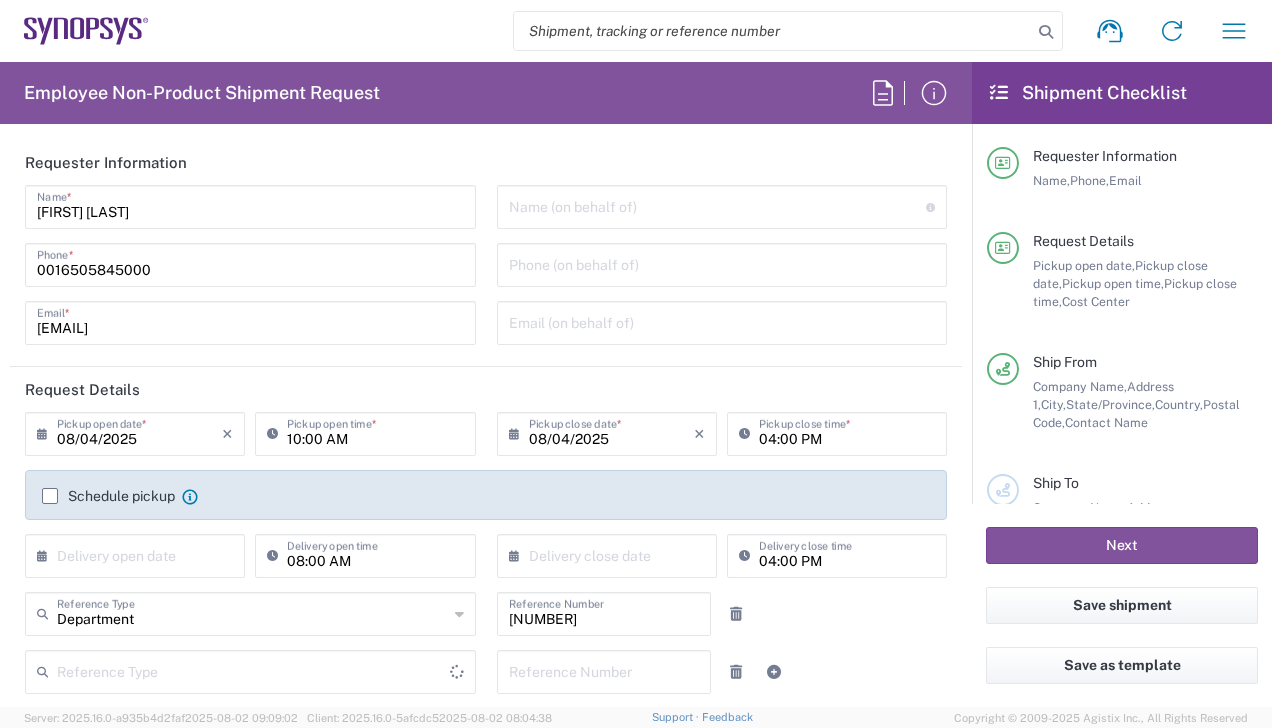 type on "United States" 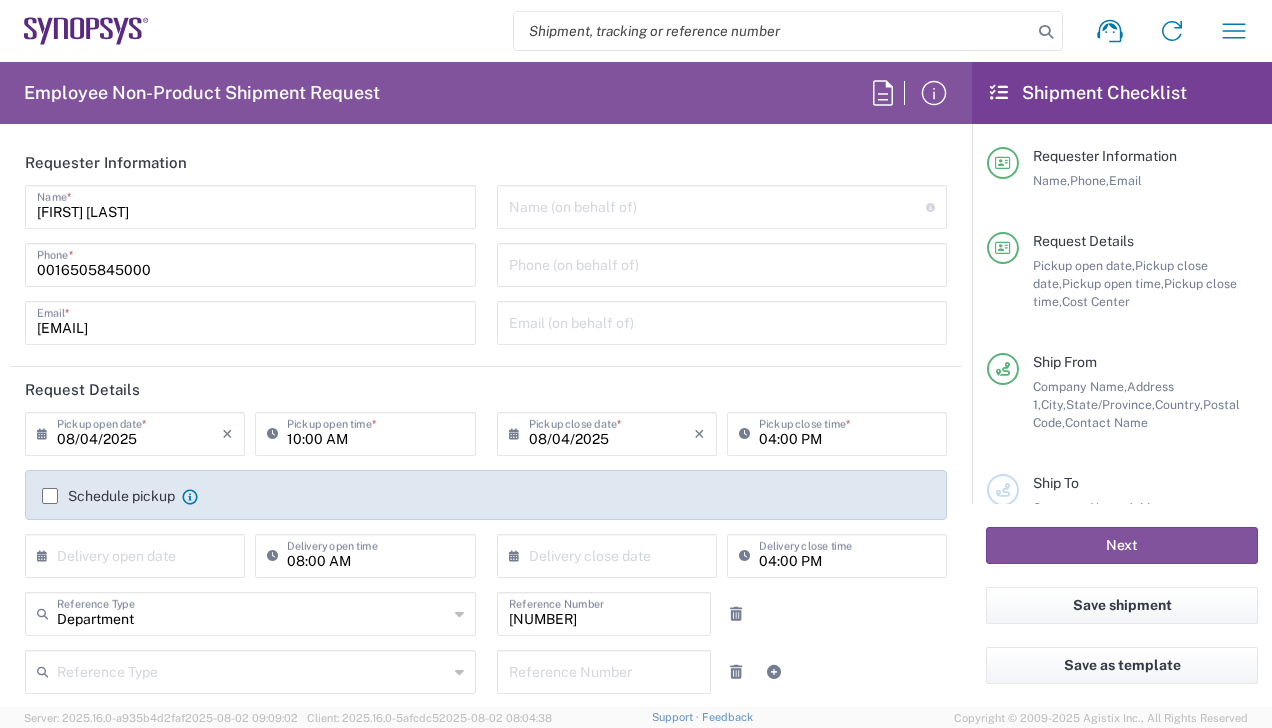 type on "Headquarters USSV" 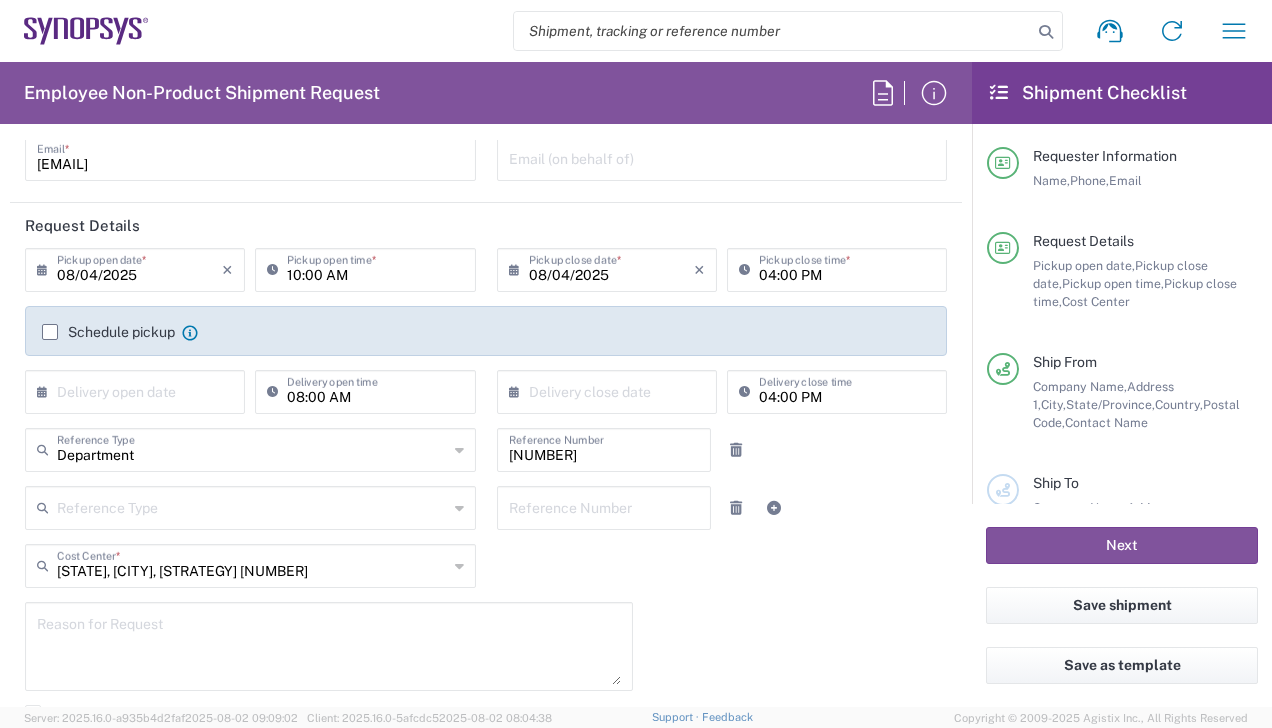 scroll, scrollTop: 0, scrollLeft: 0, axis: both 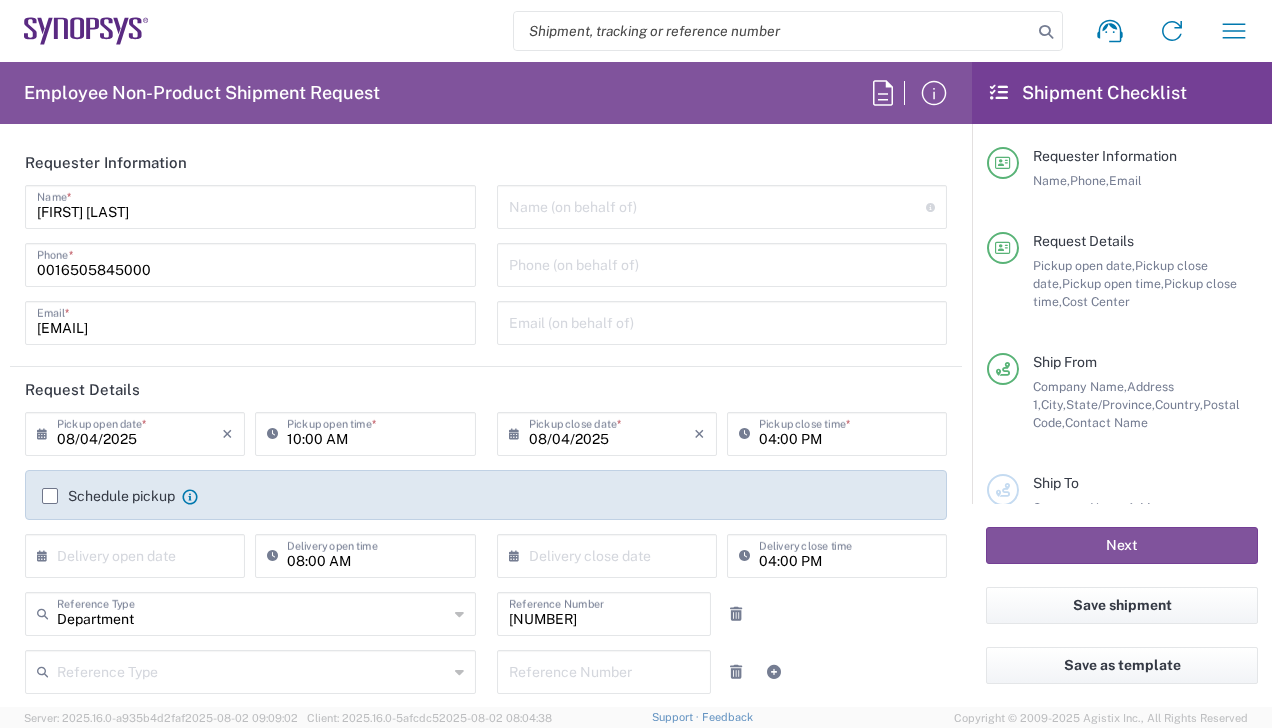 click on "08/04/2025" at bounding box center (139, 432) 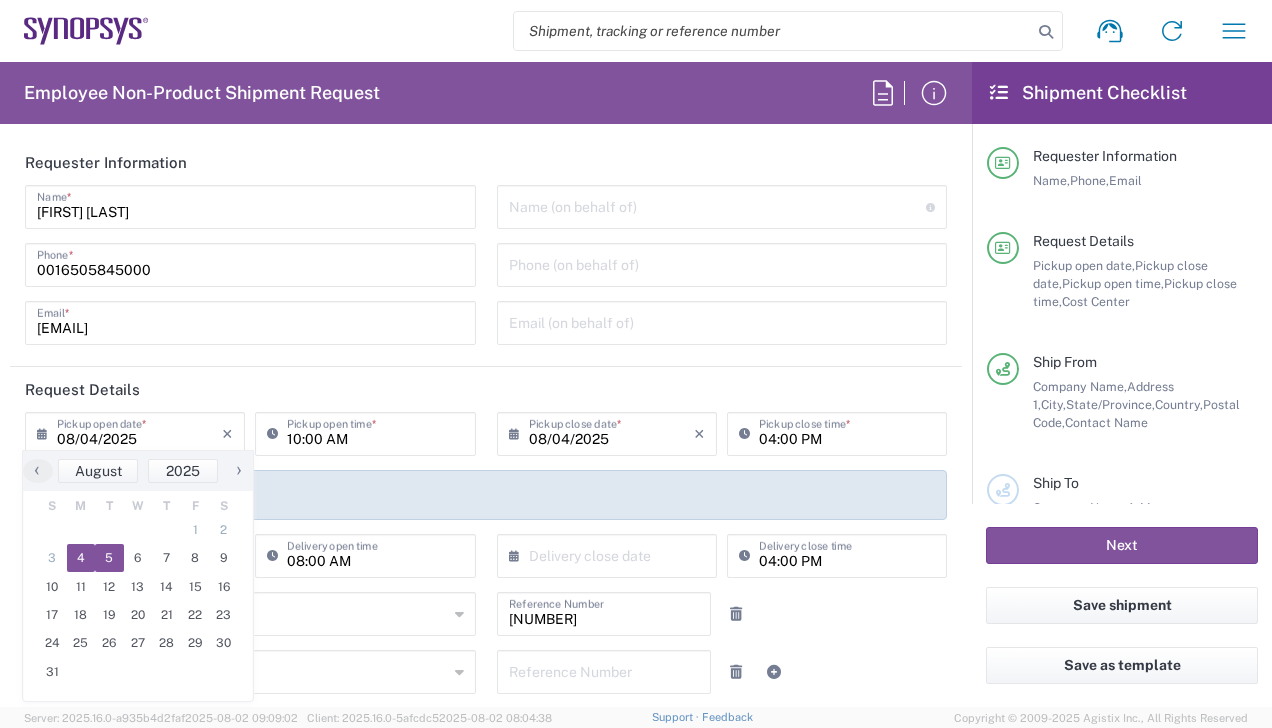 click on "5" 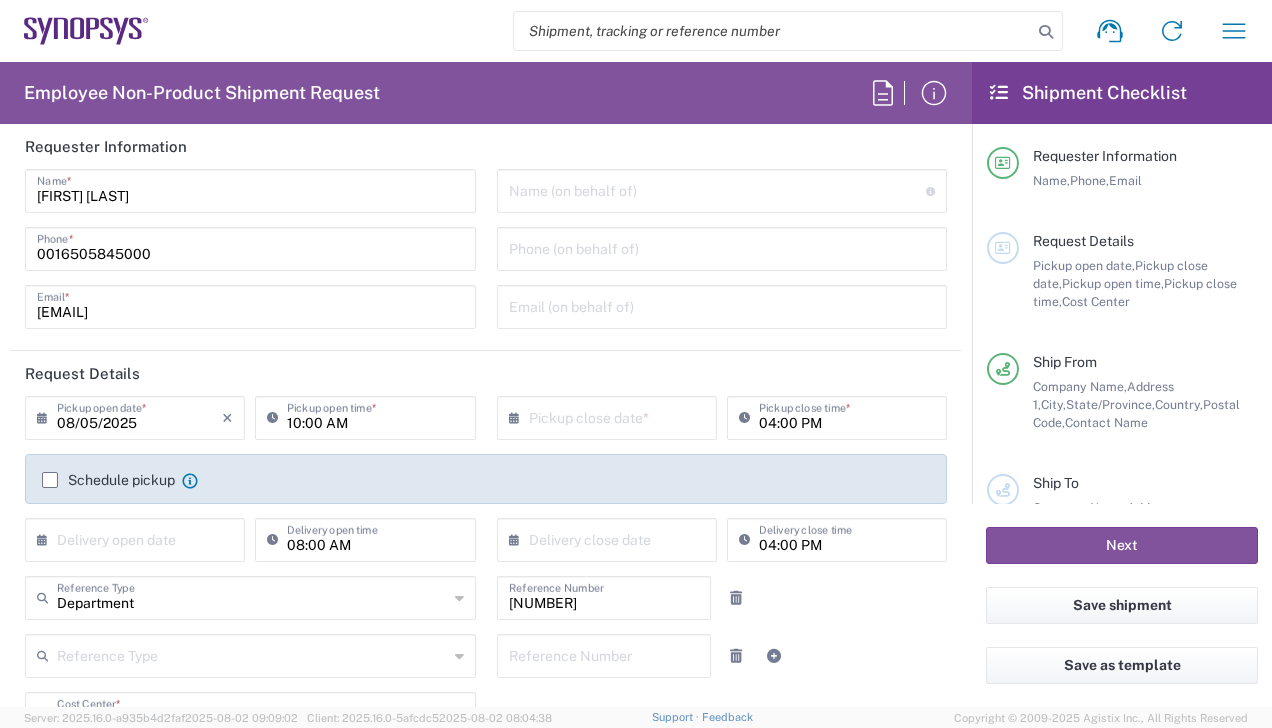 scroll, scrollTop: 0, scrollLeft: 0, axis: both 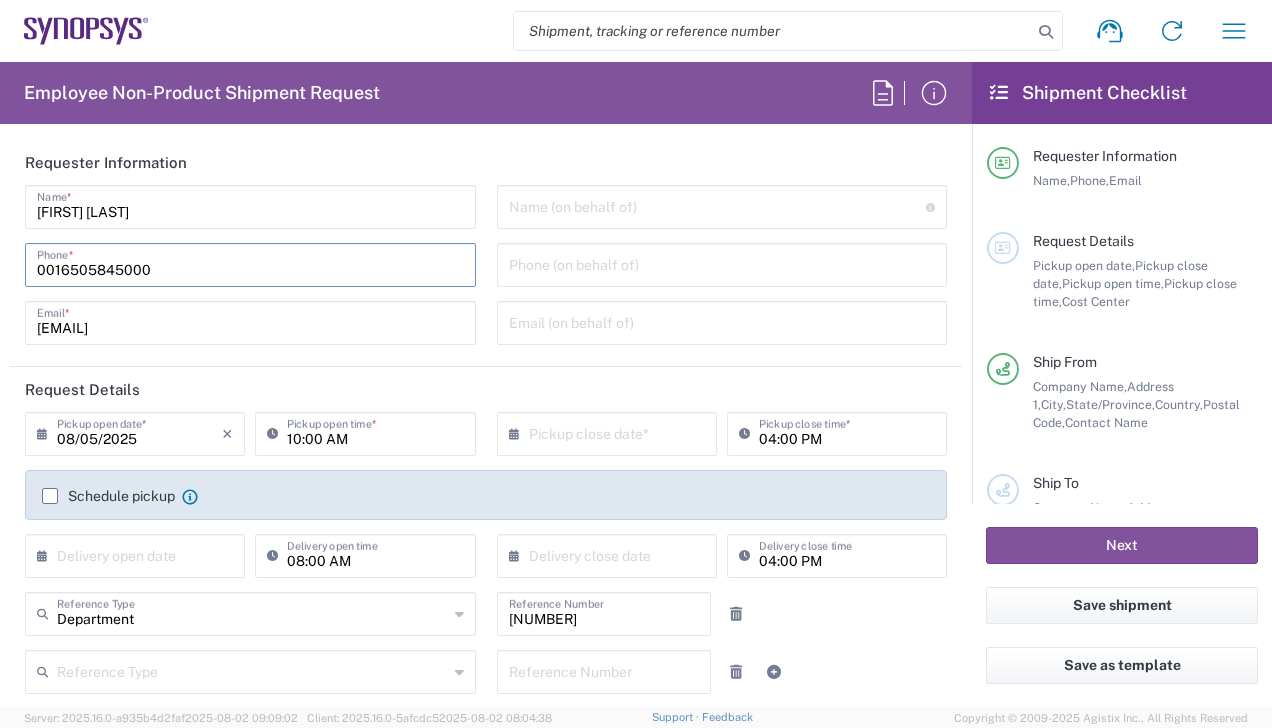 drag, startPoint x: 165, startPoint y: 266, endPoint x: 61, endPoint y: 270, distance: 104.0769 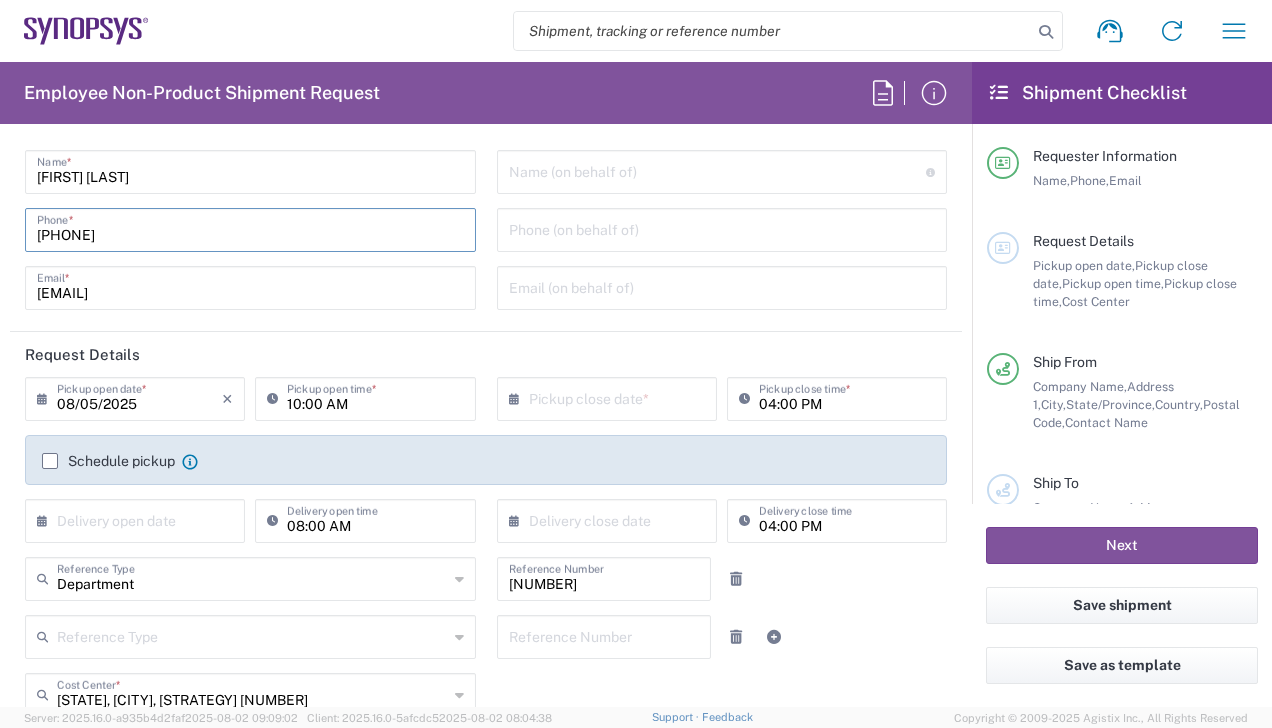 scroll, scrollTop: 0, scrollLeft: 0, axis: both 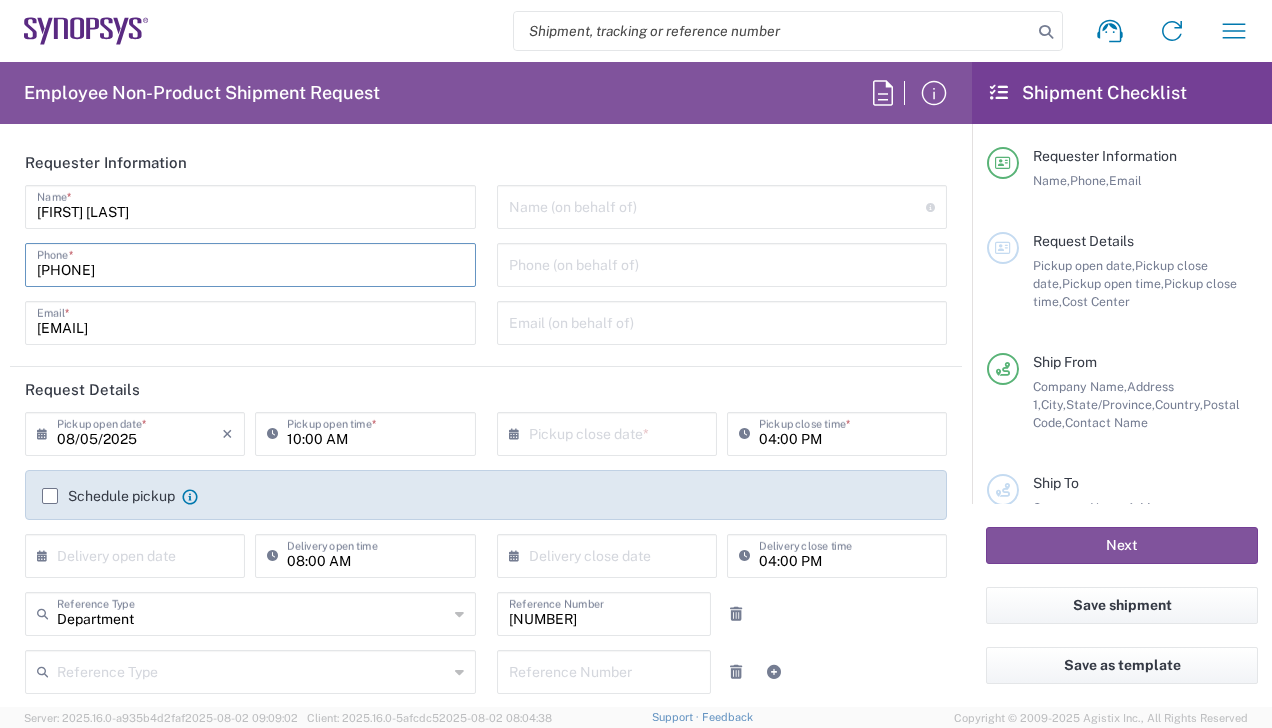 drag, startPoint x: 181, startPoint y: 264, endPoint x: 170, endPoint y: 264, distance: 11 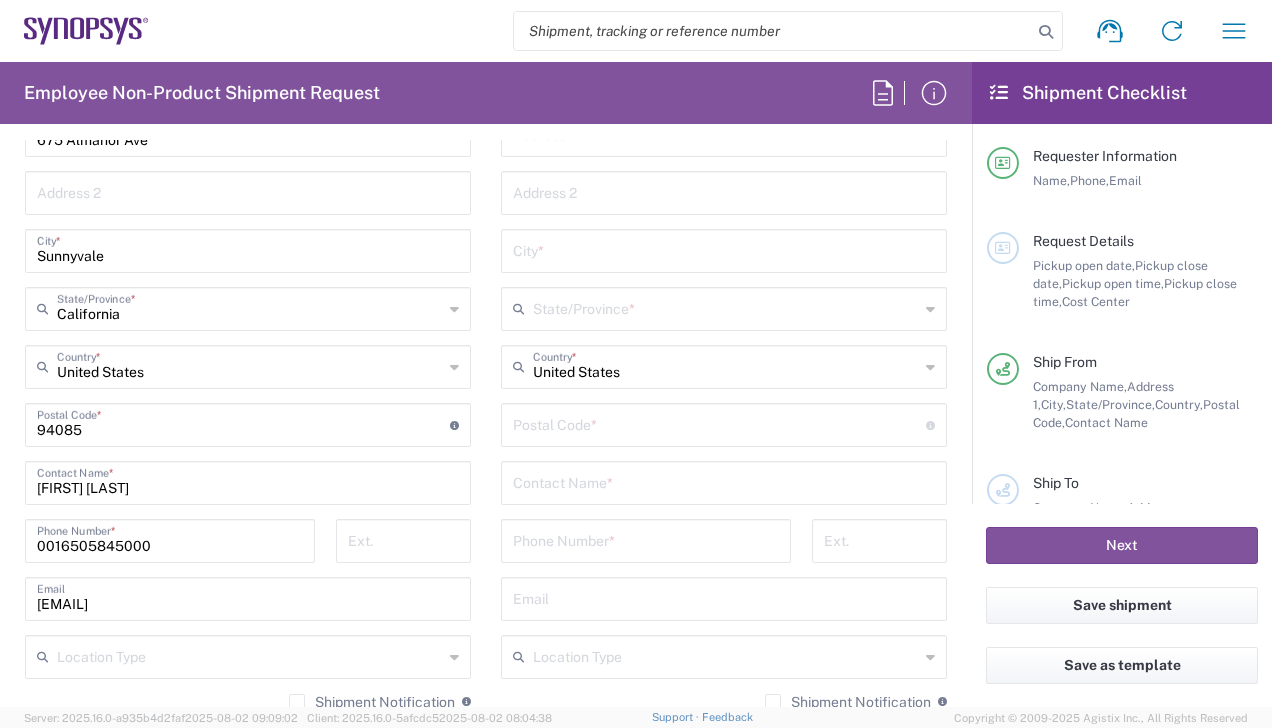 scroll, scrollTop: 1122, scrollLeft: 0, axis: vertical 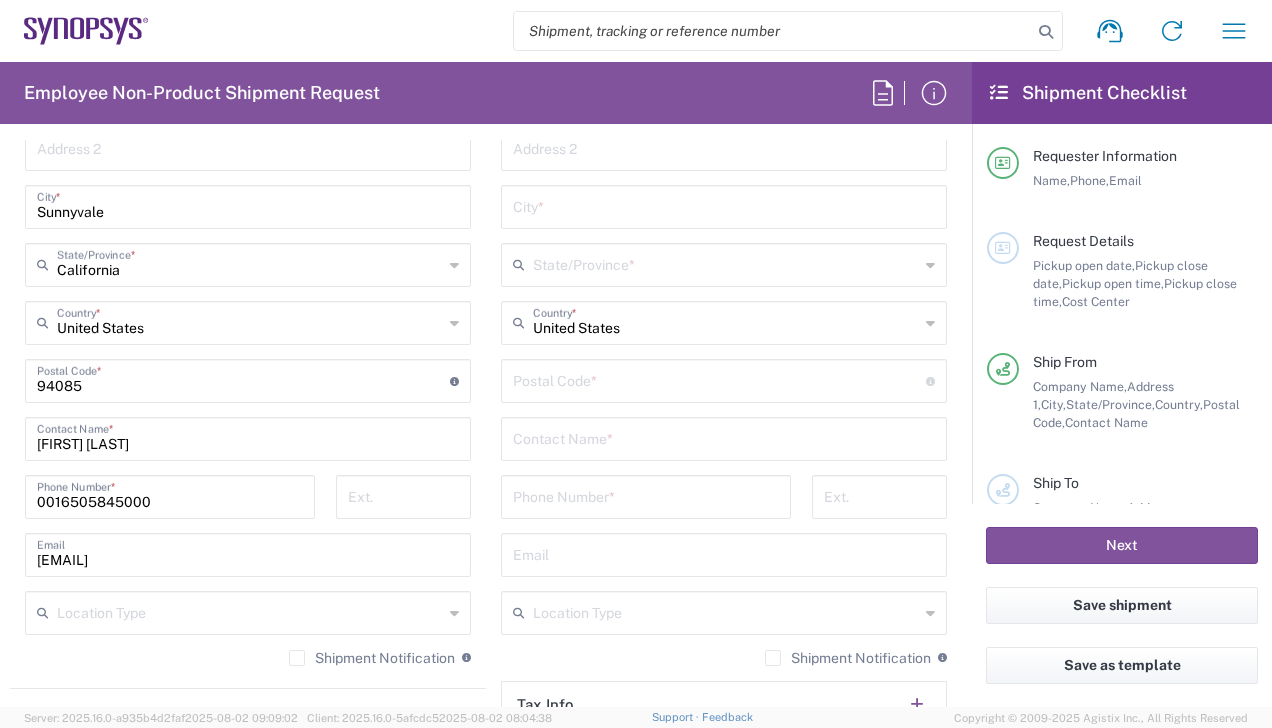 type on "[PHONE]" 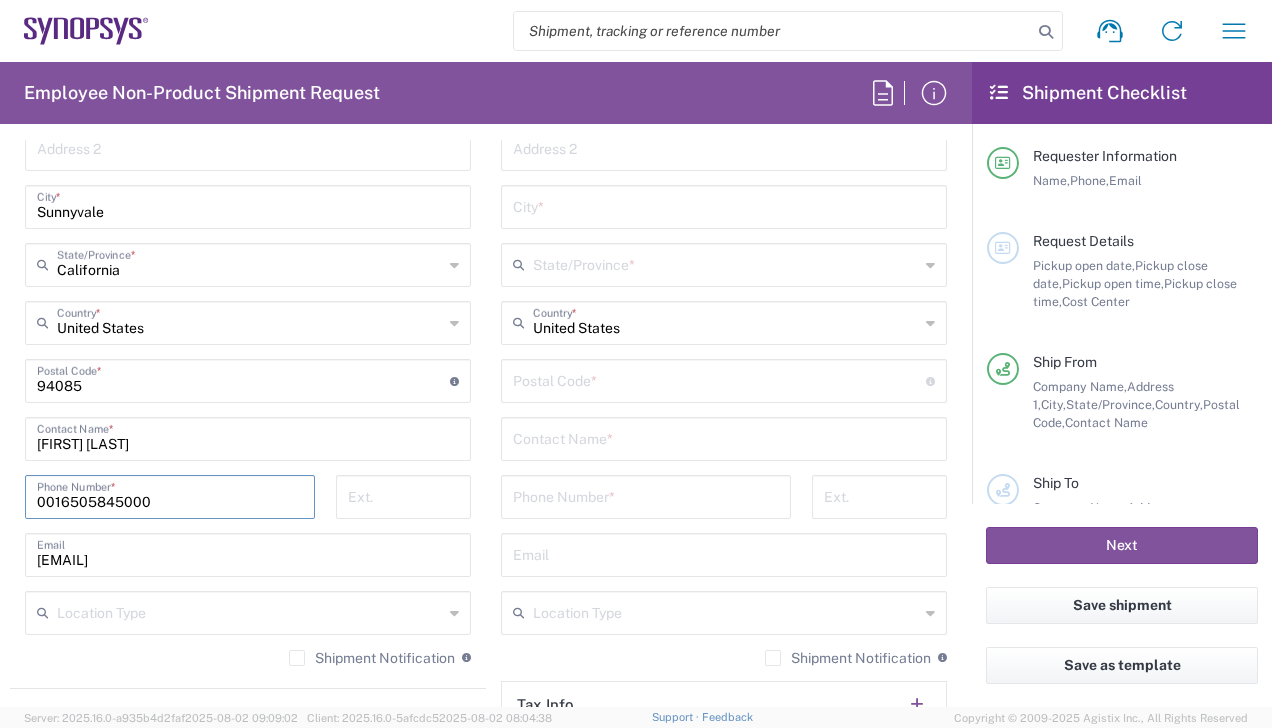 drag, startPoint x: 179, startPoint y: 500, endPoint x: -4, endPoint y: 503, distance: 183.02458 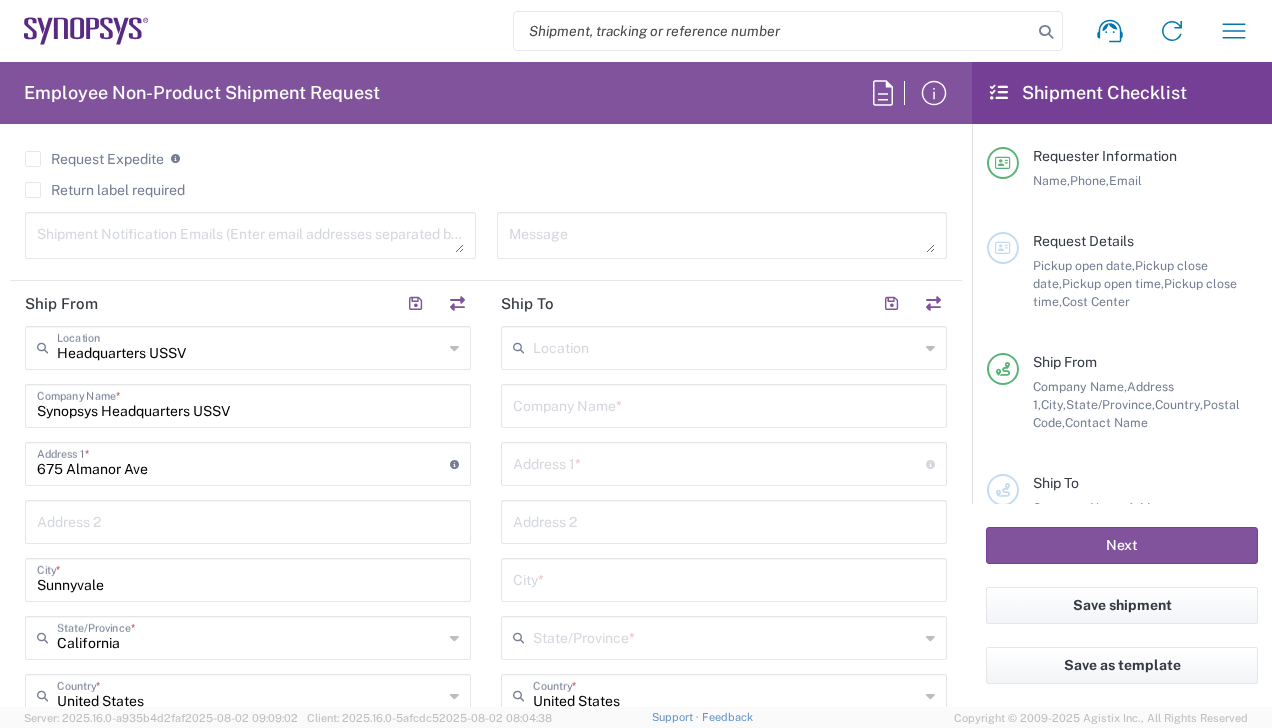 scroll, scrollTop: 741, scrollLeft: 0, axis: vertical 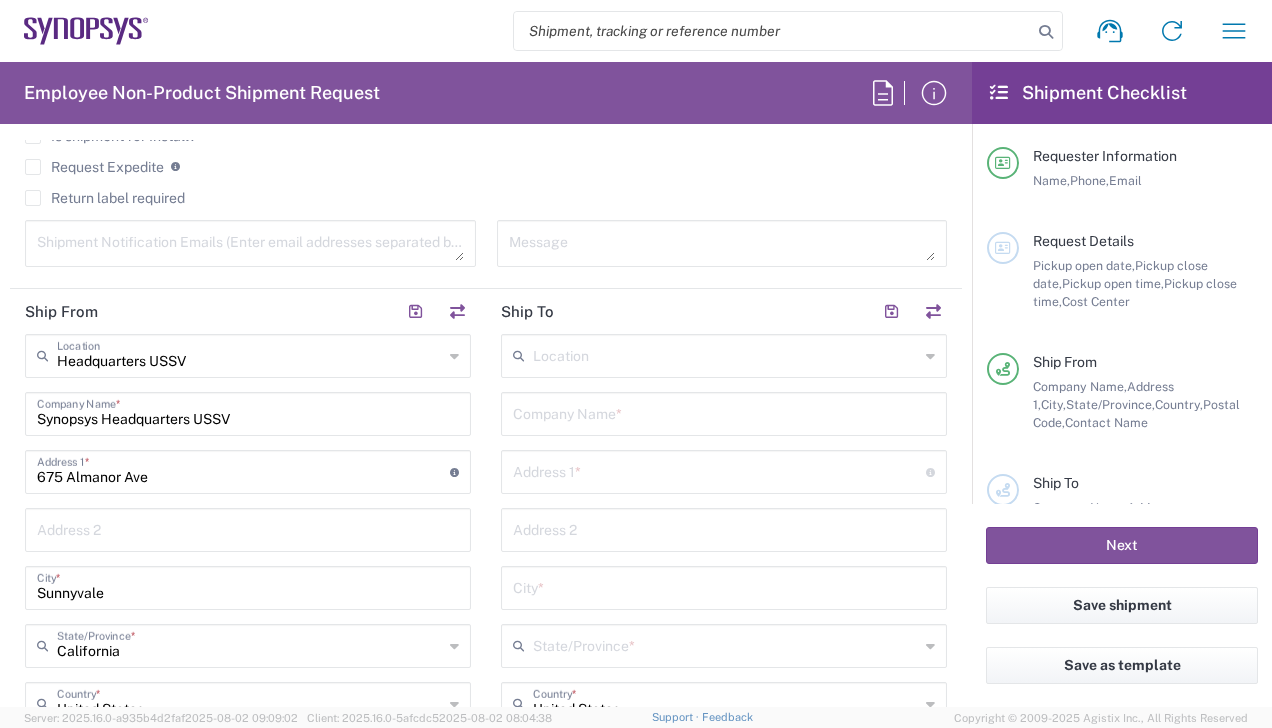 type on "[PHONE]" 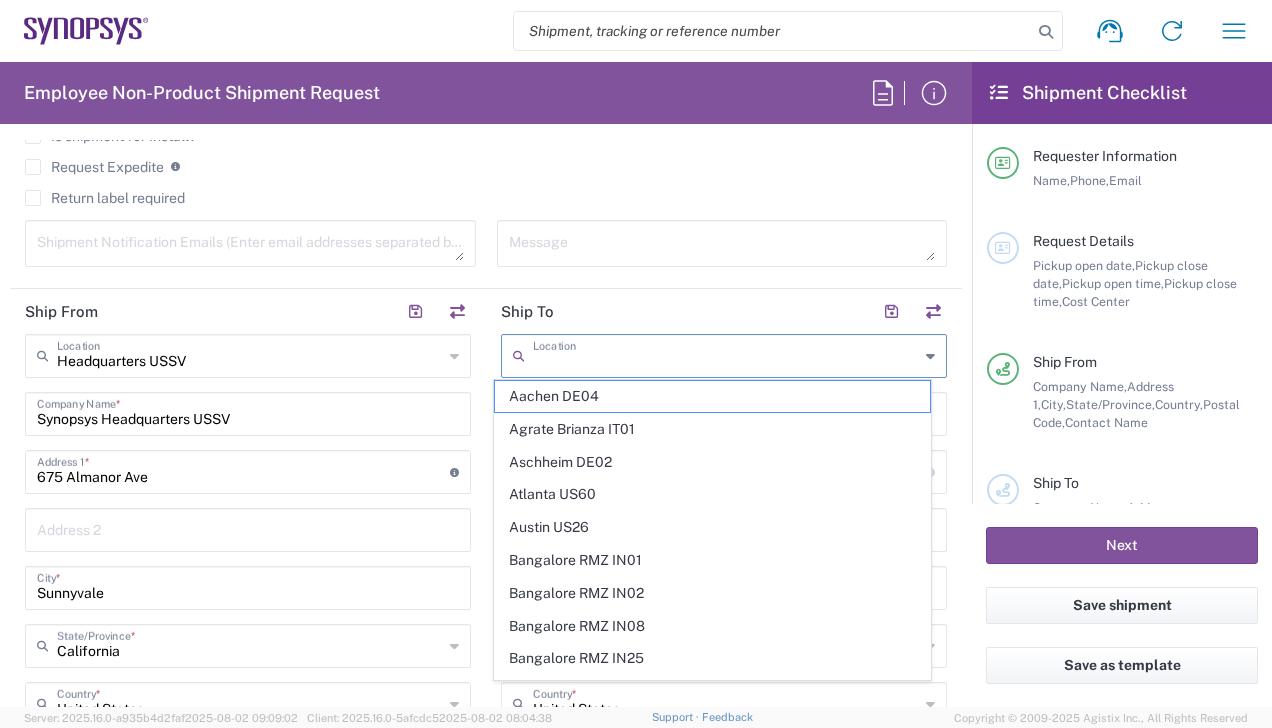 click at bounding box center (726, 354) 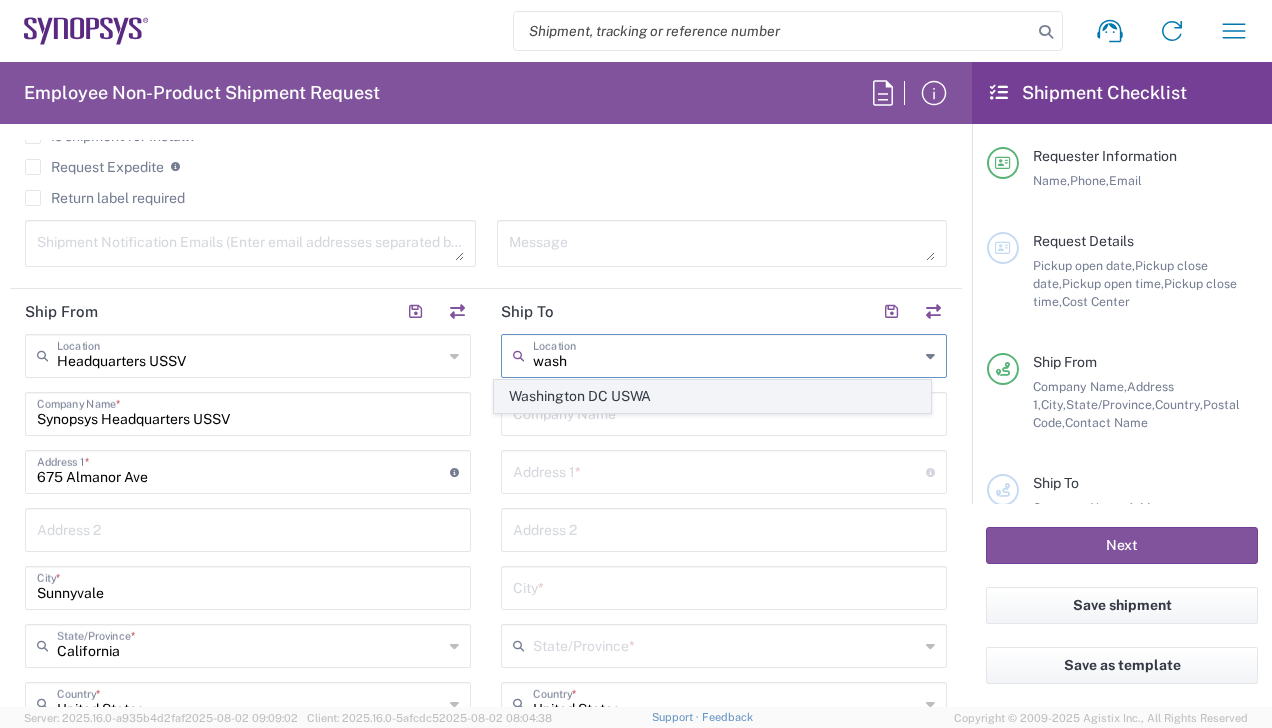 click on "Washington DC USWA" 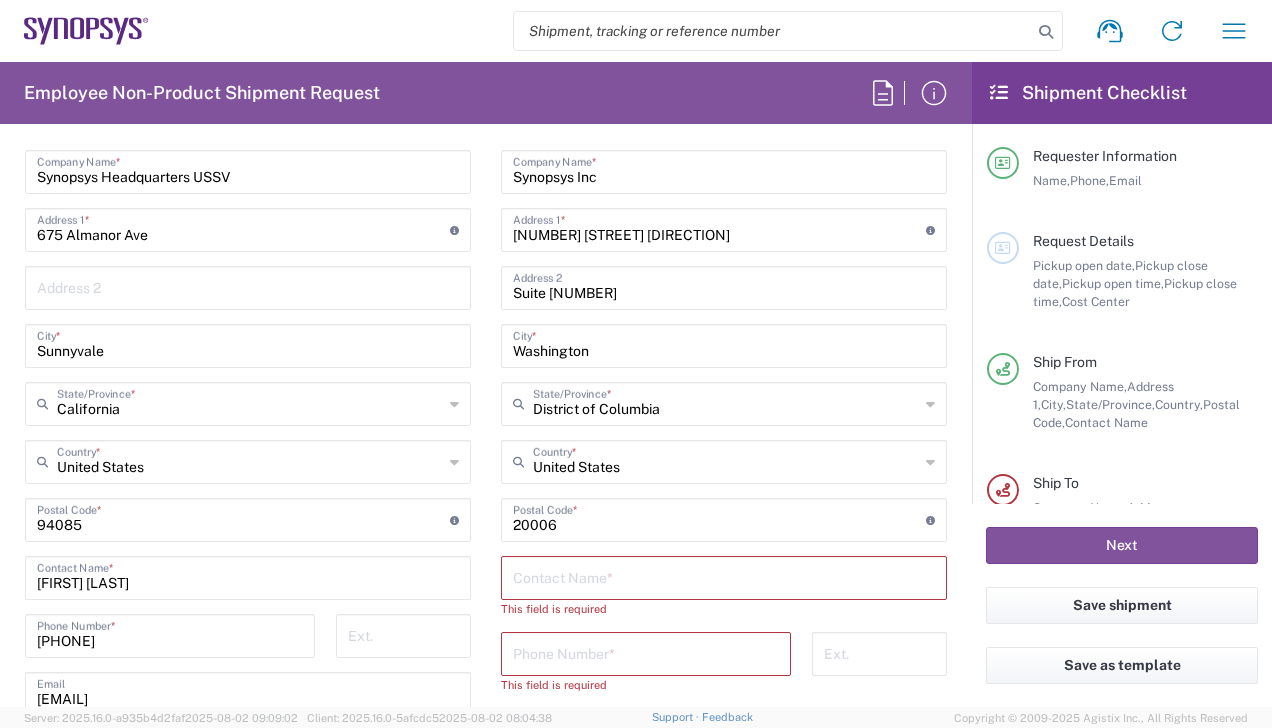 scroll, scrollTop: 986, scrollLeft: 0, axis: vertical 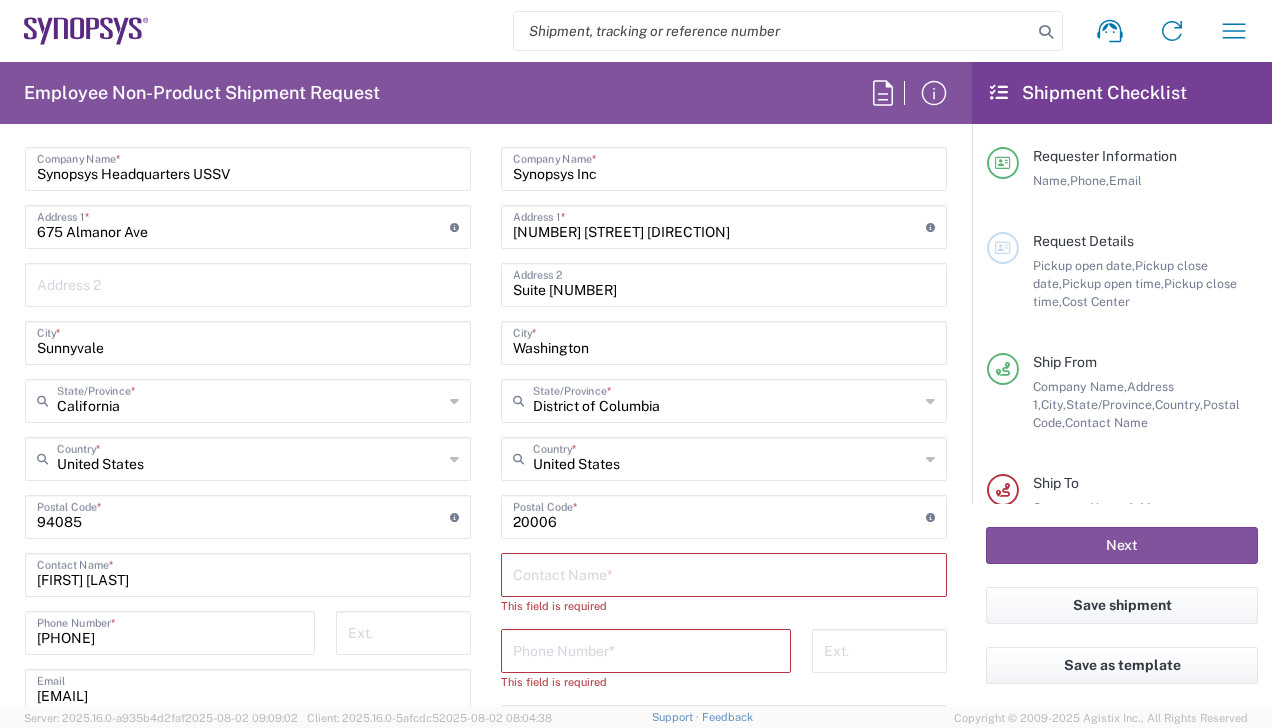 click at bounding box center [724, 573] 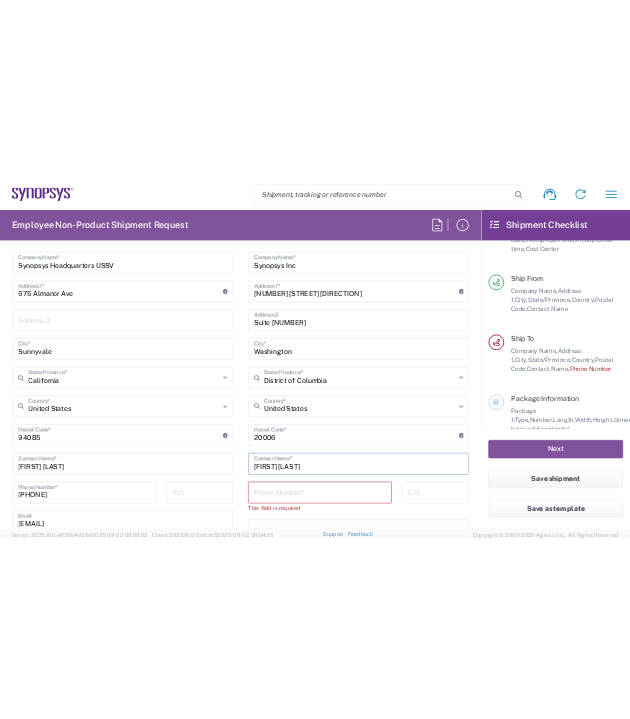 scroll, scrollTop: 184, scrollLeft: 0, axis: vertical 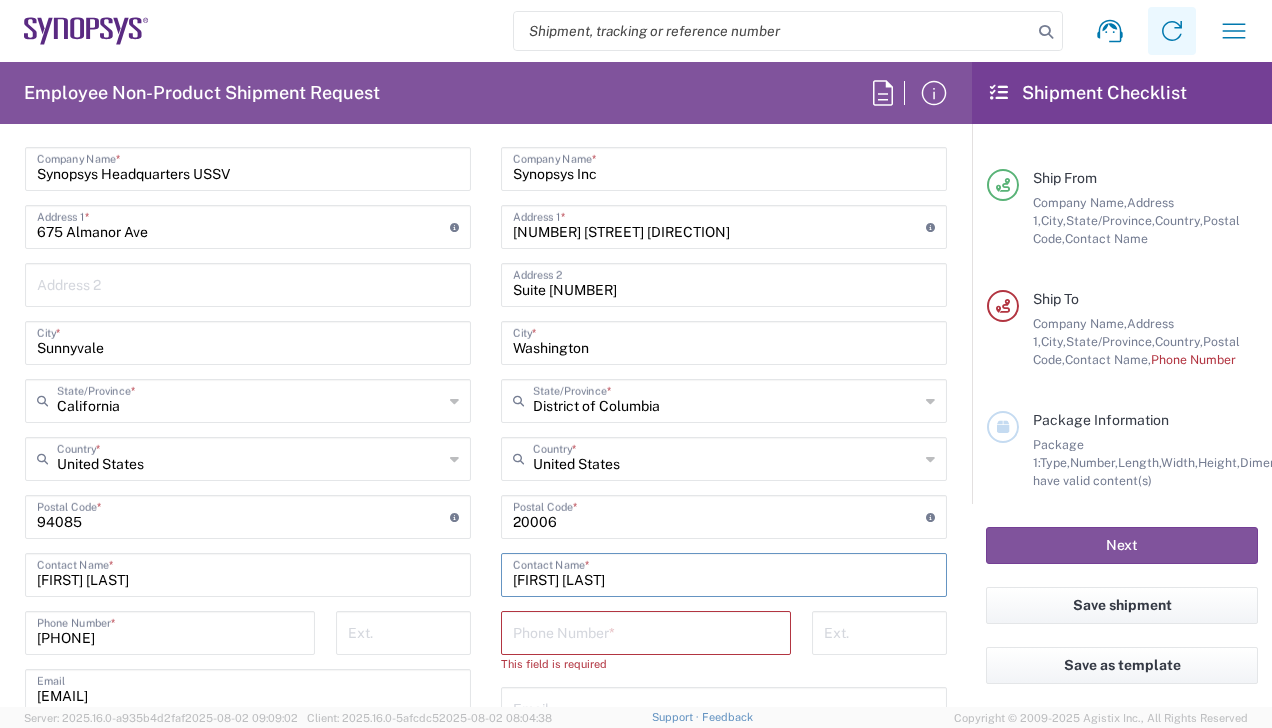 type on "[FIRST] [LAST]" 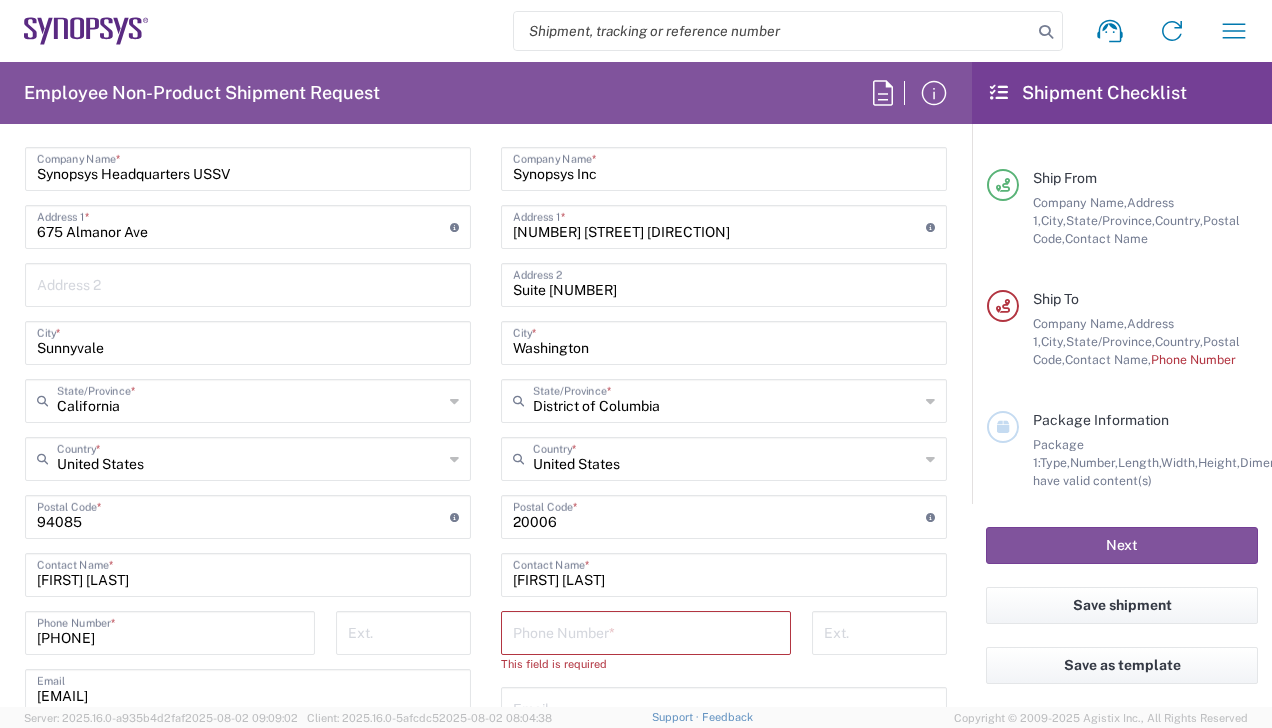 click at bounding box center [646, 631] 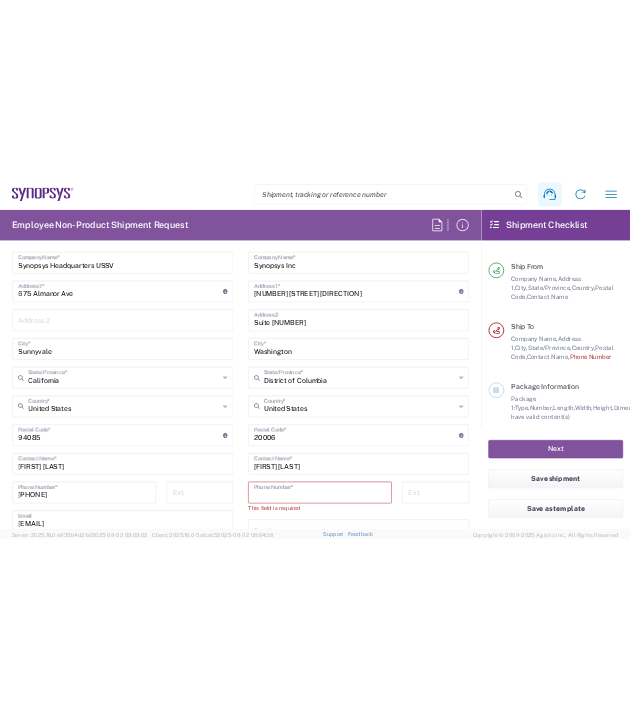 scroll, scrollTop: 0, scrollLeft: 0, axis: both 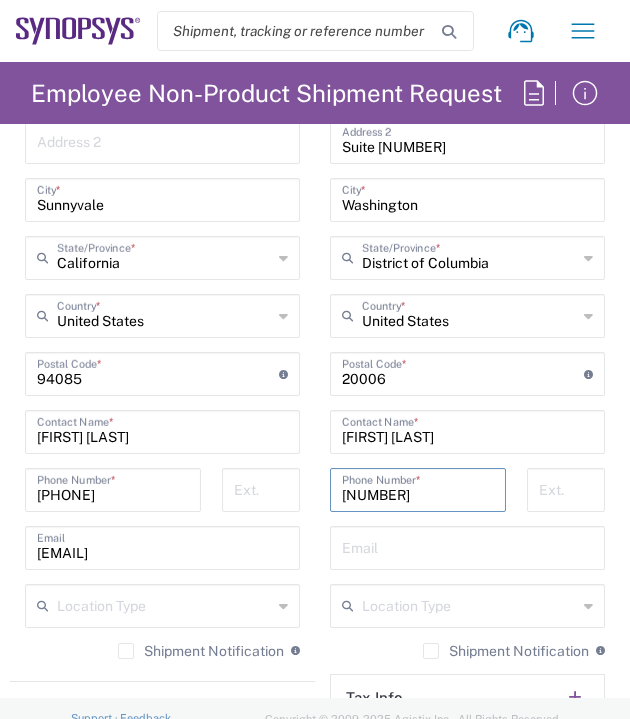 type on "[NUMBER]" 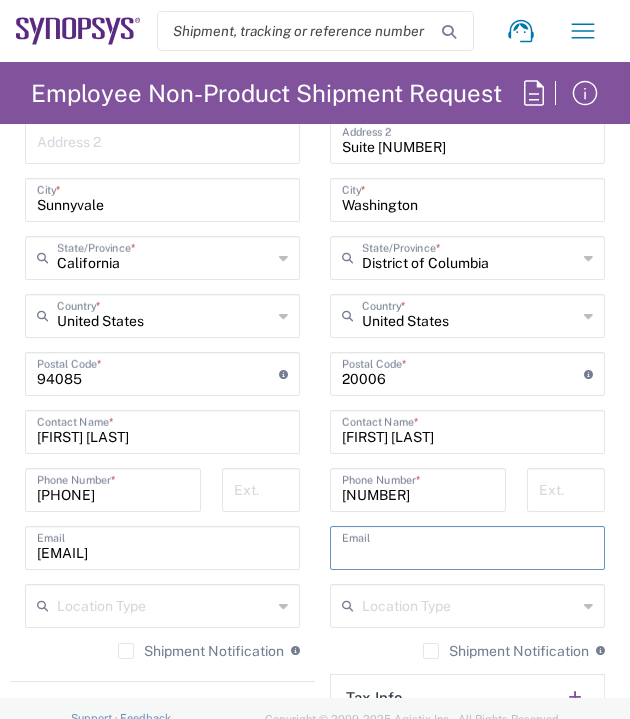 click at bounding box center (467, 546) 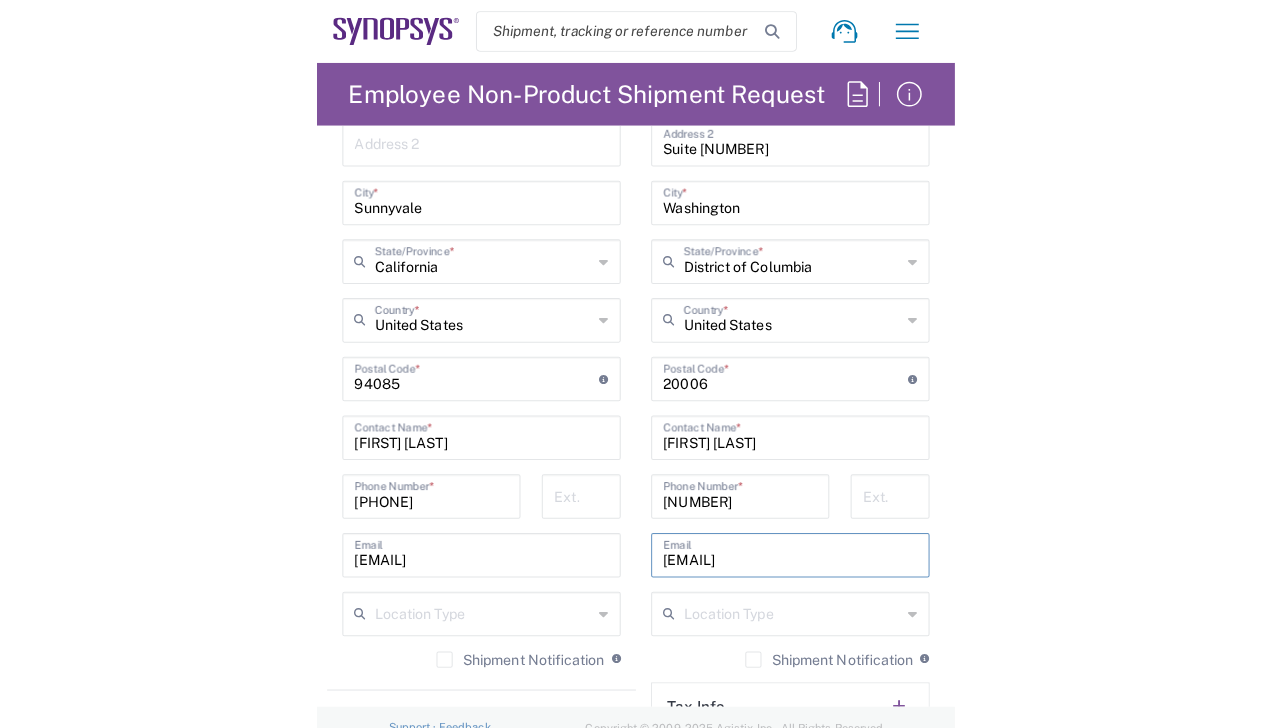 scroll, scrollTop: 0, scrollLeft: 0, axis: both 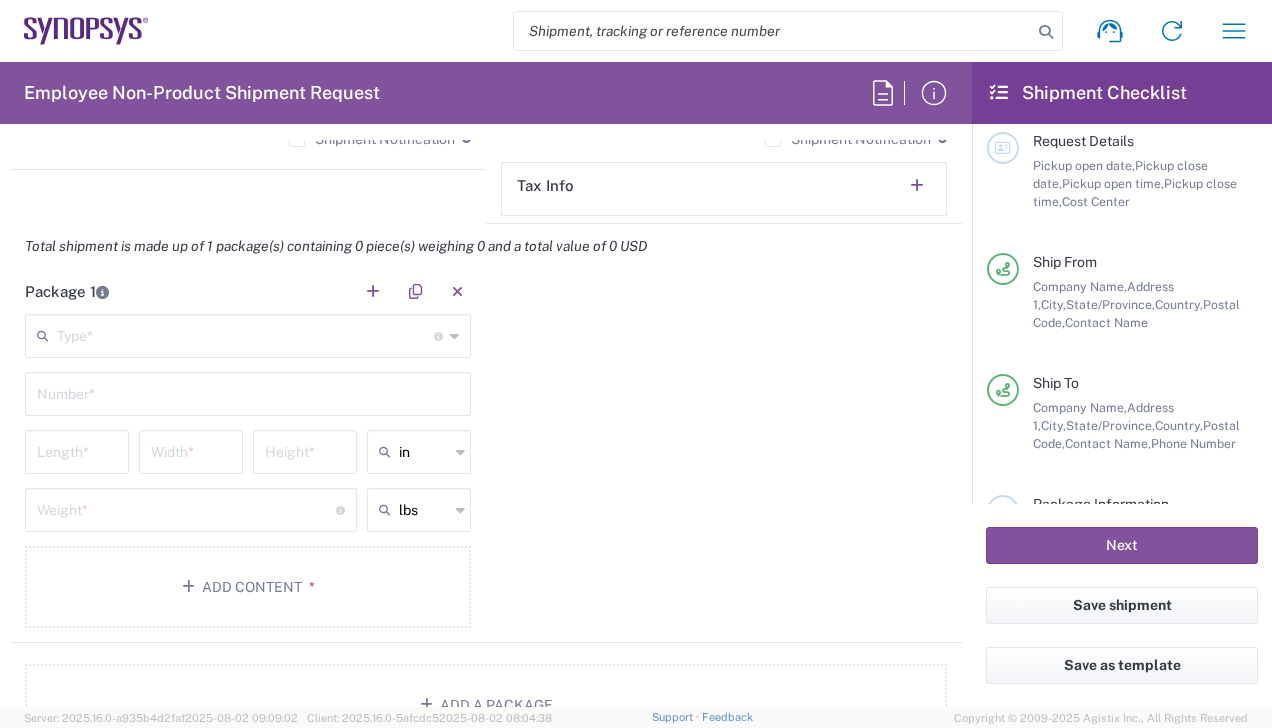 type on "[EMAIL]" 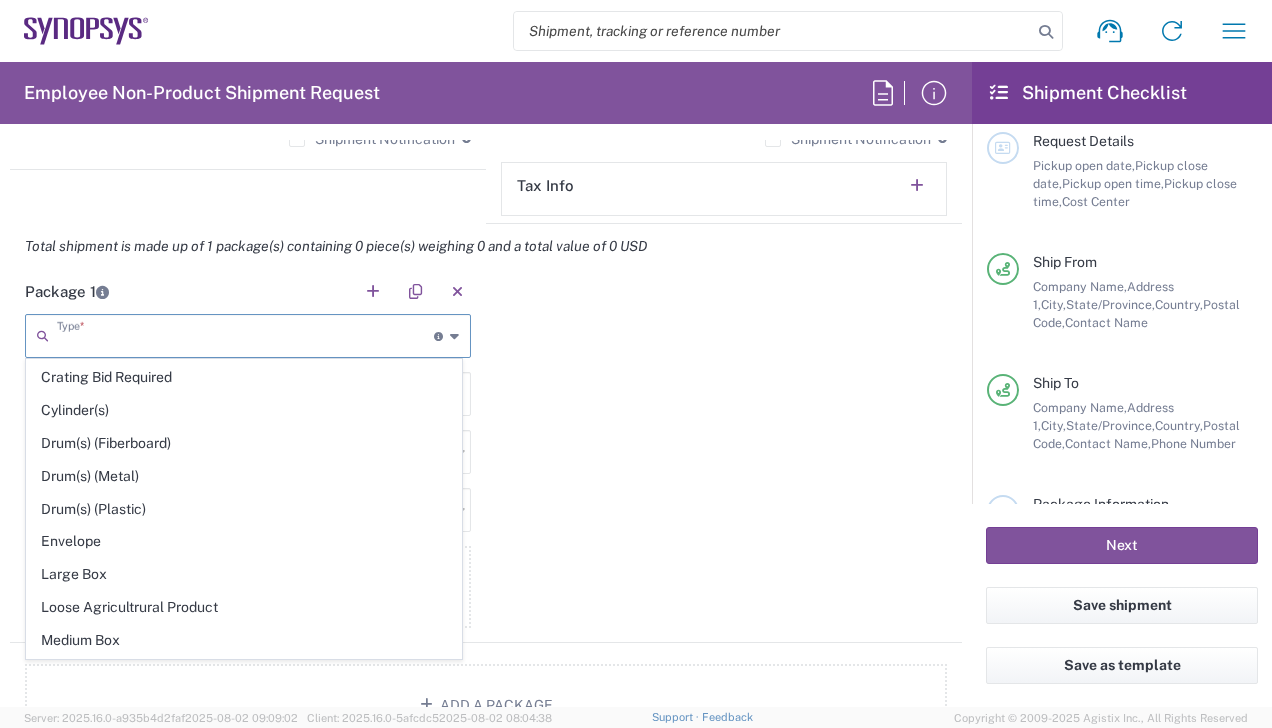 scroll, scrollTop: 491, scrollLeft: 0, axis: vertical 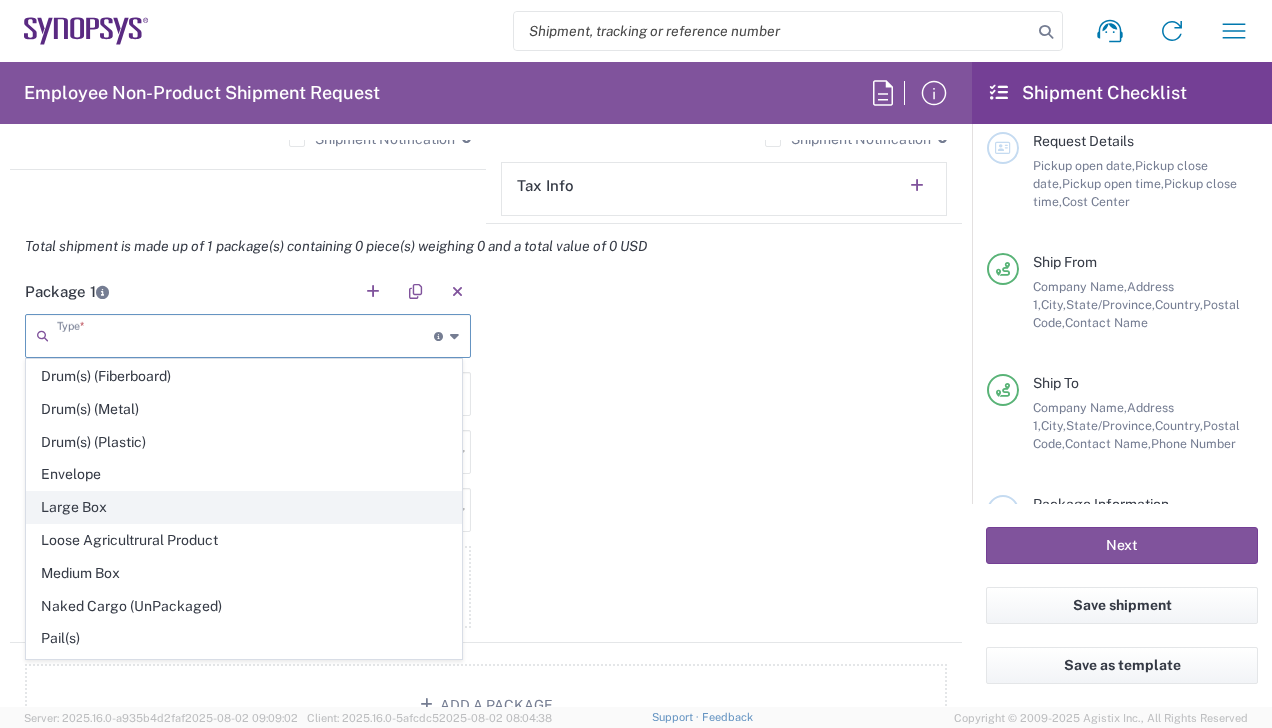 click on "Large Box" 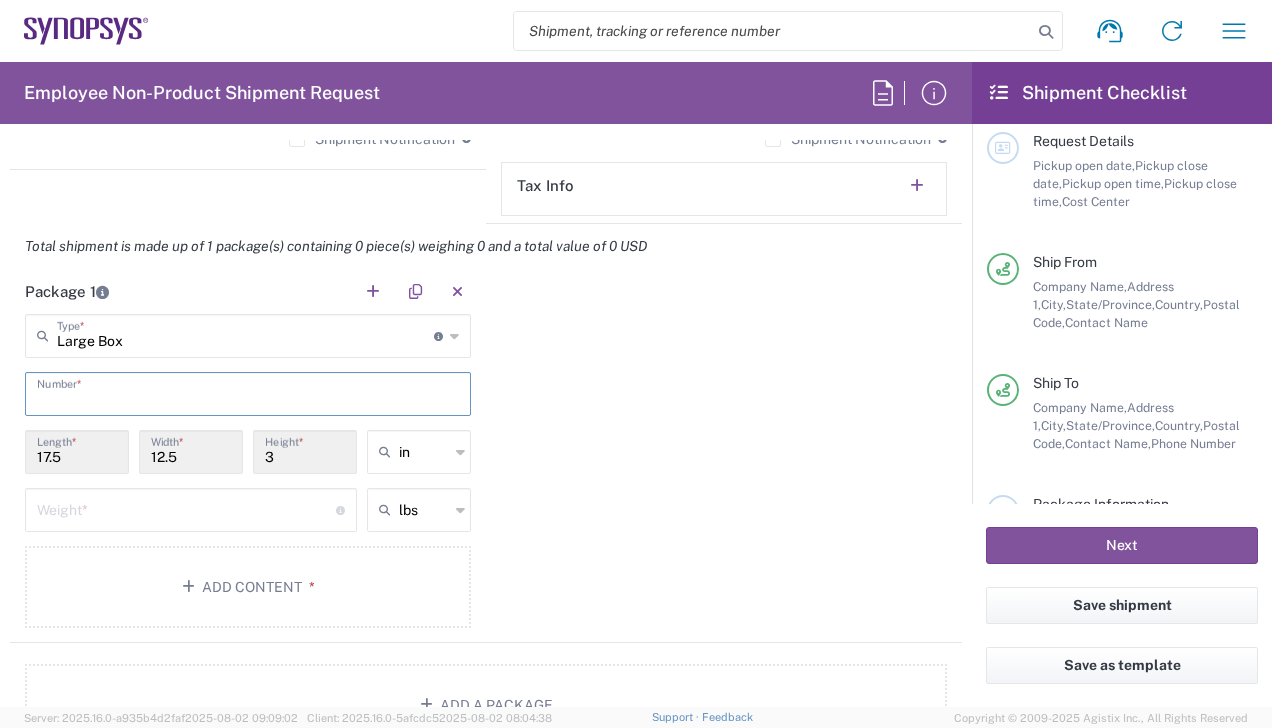 click at bounding box center (248, 392) 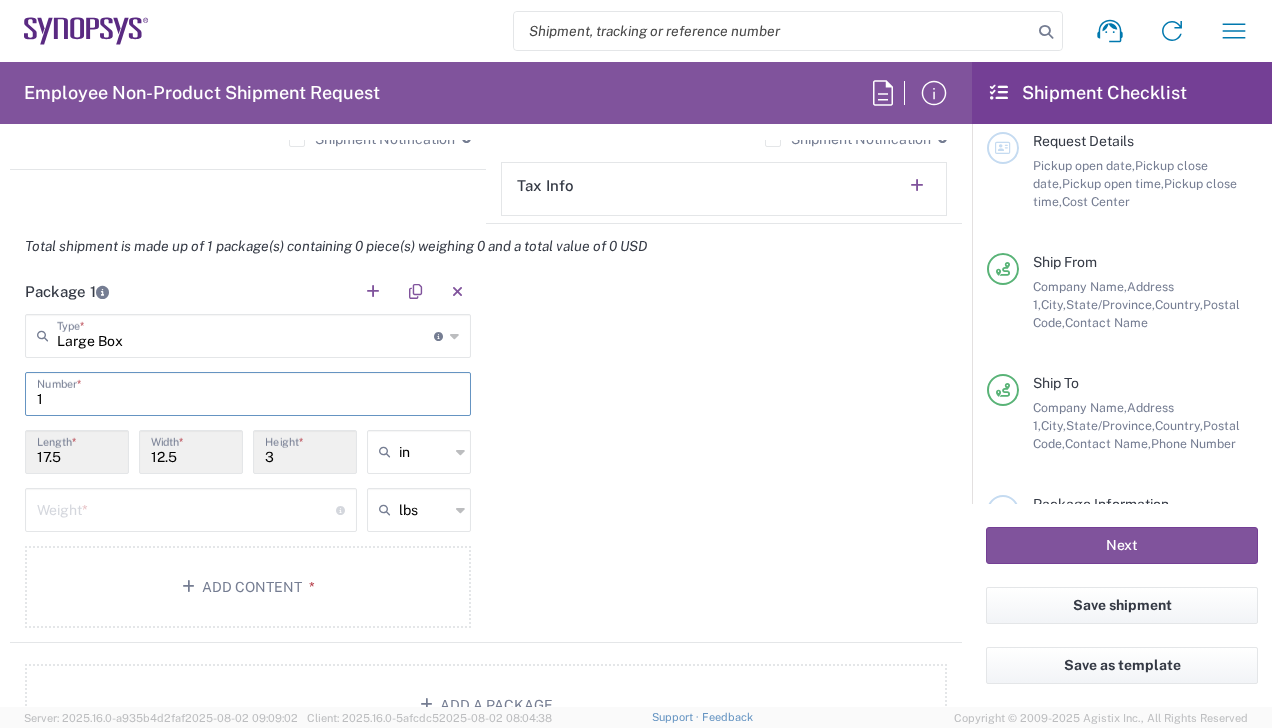 type on "1" 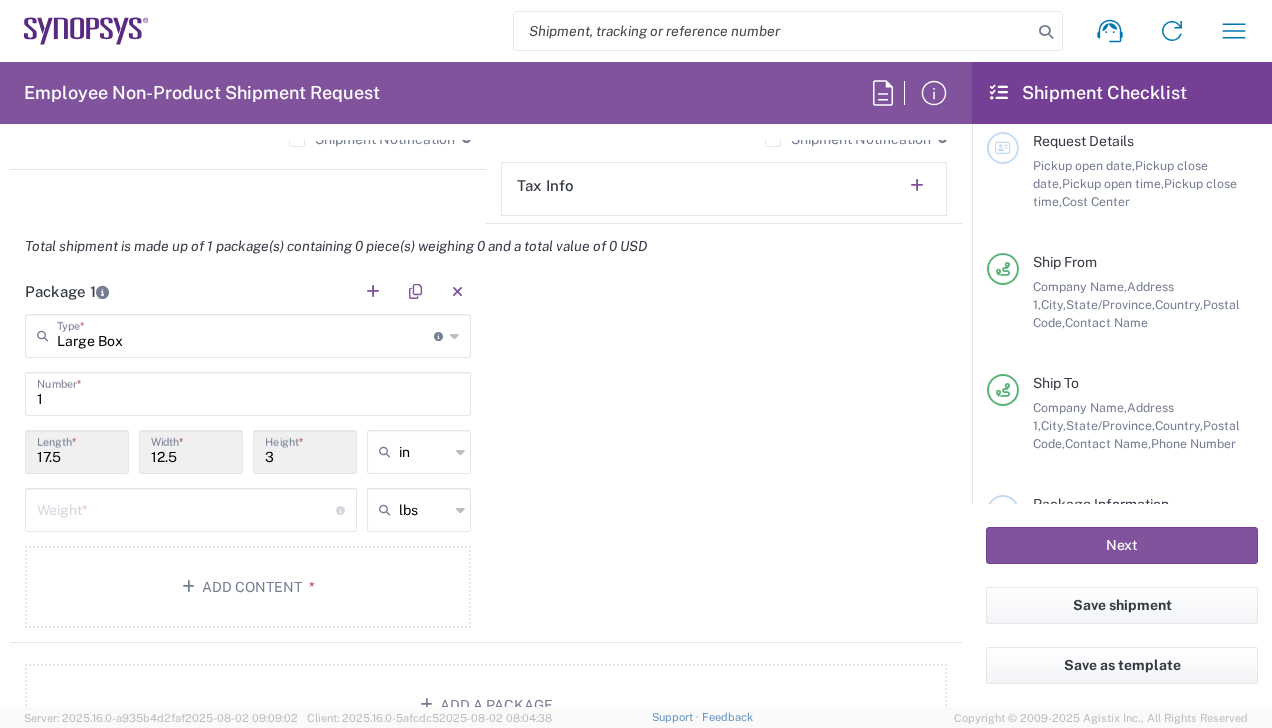 click at bounding box center [186, 508] 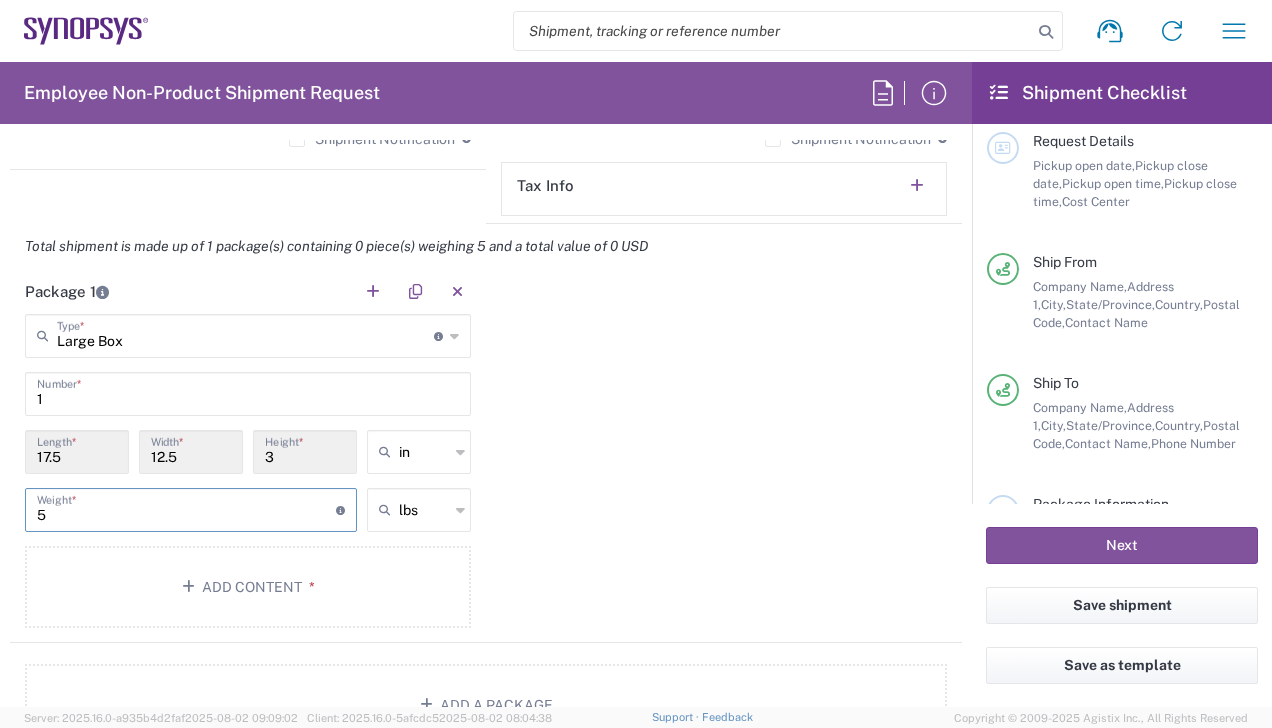 type on "5" 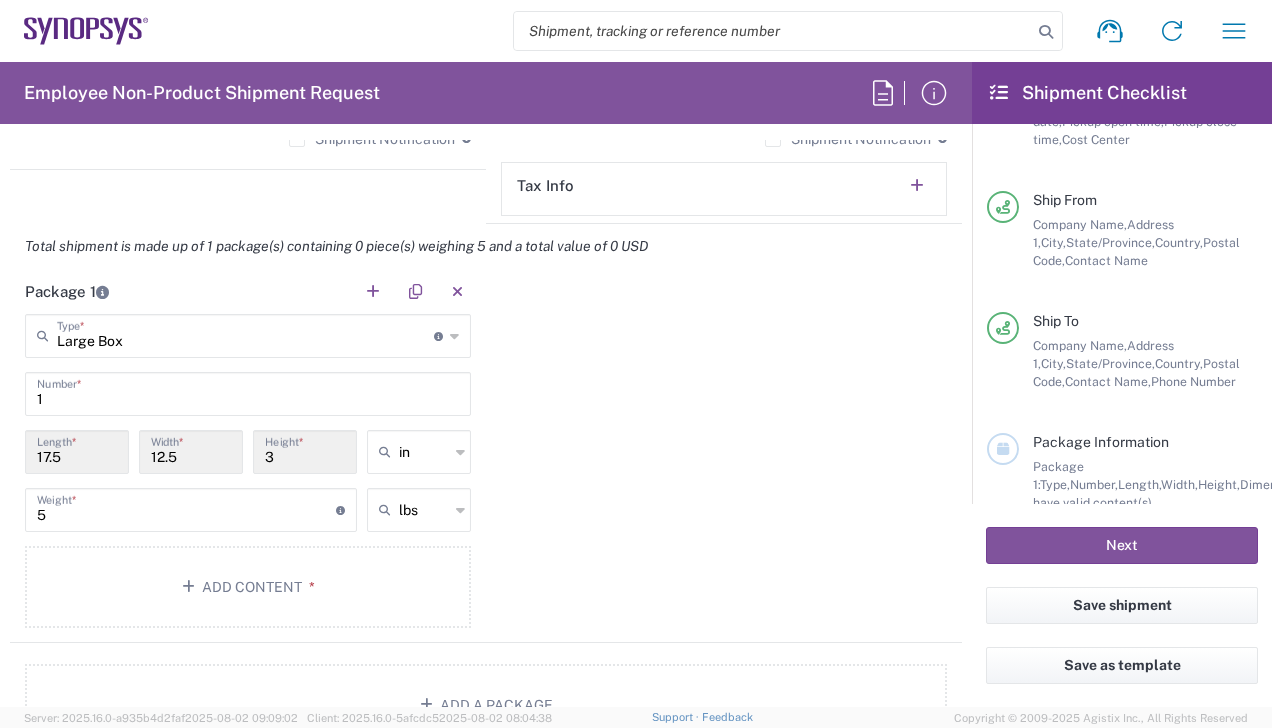 scroll, scrollTop: 210, scrollLeft: 0, axis: vertical 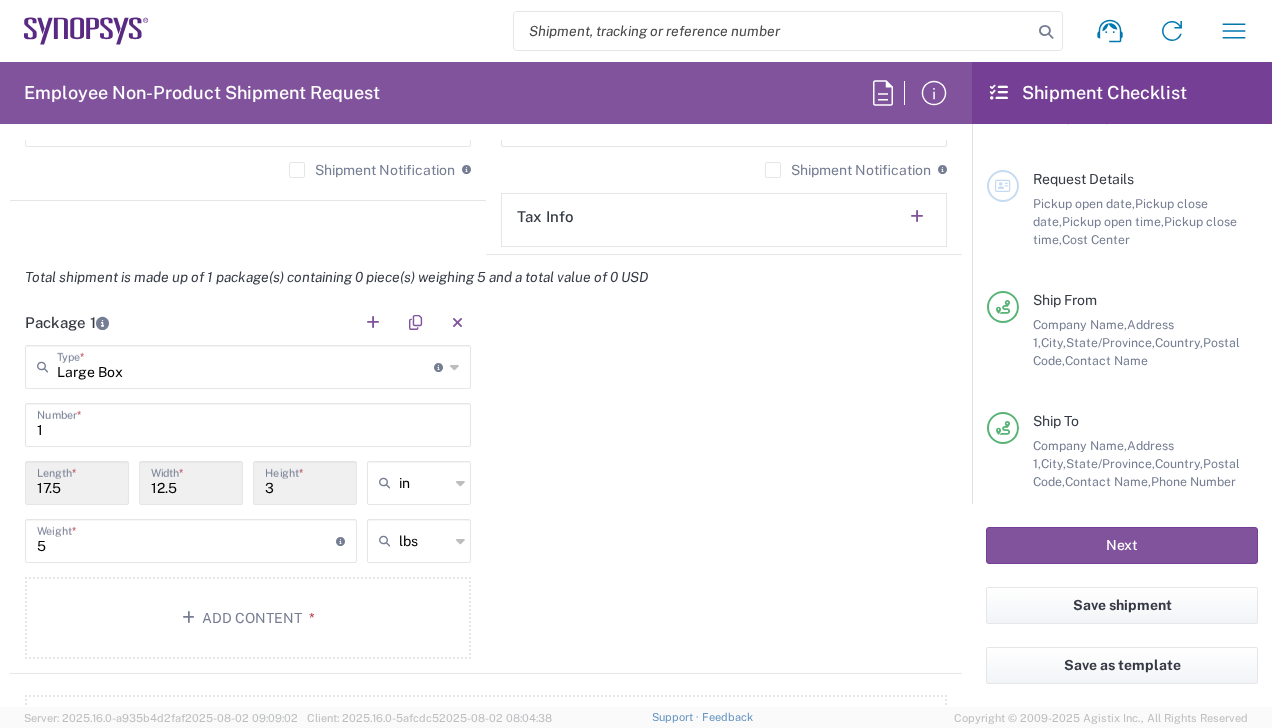 click on "5" at bounding box center [186, 539] 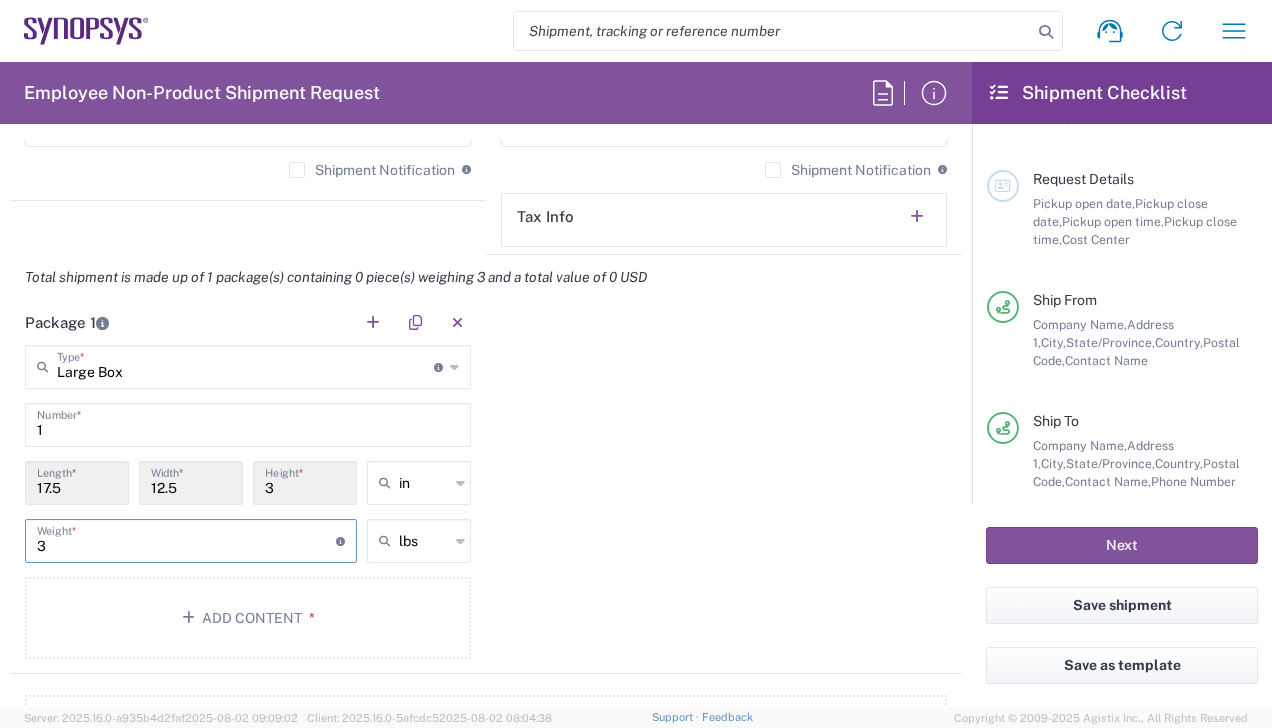 type on "3" 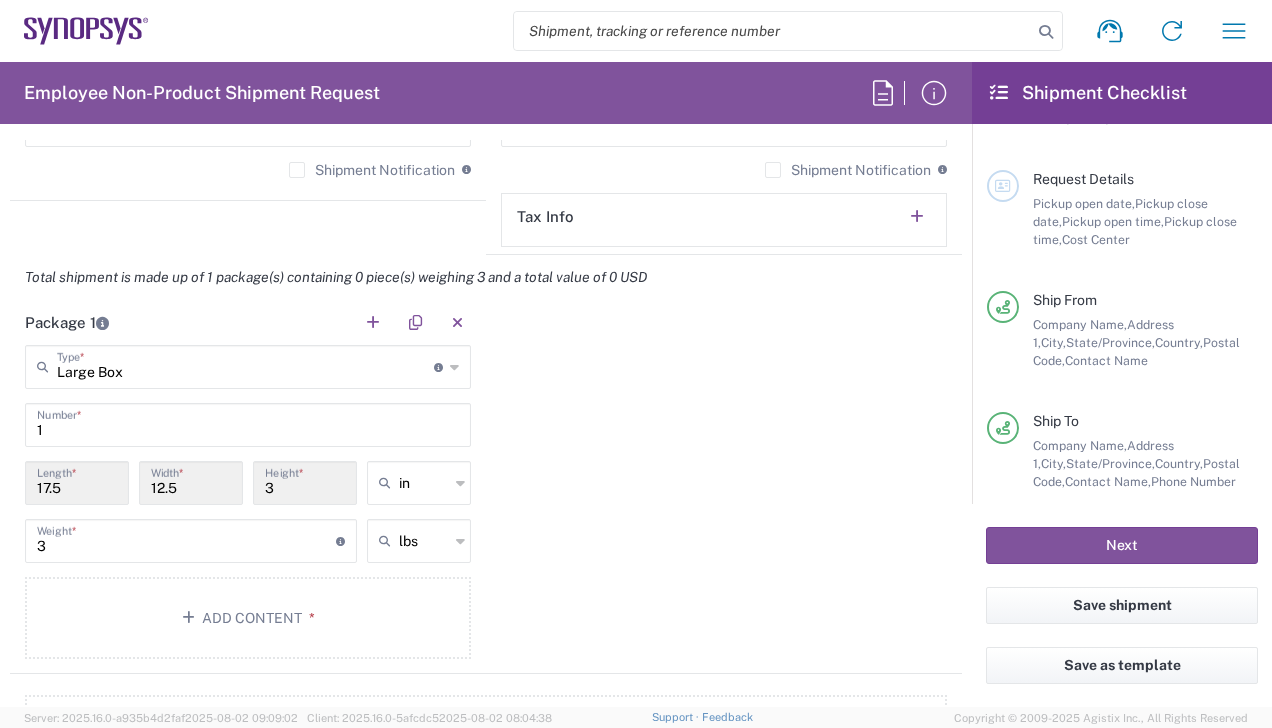 click on "Package 1  Large Box  Type  * Material used to package goods Bale(s) Basket(s) Bolt(s) Bottle(s) Buckets Bulk Bundle(s) Can(s) Cardboard Box(es) Carton(s) Case(s) Cask(s) Crate(s) Crating Bid Required Cylinder(s) Drum(s) (Fiberboard) Drum(s) (Metal) Drum(s) (Plastic) Envelope Large Box Loose Agricultrural Product Medium Box Naked Cargo (UnPackaged) Pail(s) PAK Pallet(s) Oversized (Not Stackable) Pallet(s) Oversized (Stackable) Pallet(s) Standard (Not Stackable) Pallet(s) Standard (Stackable) Rack Roll(s) Skid(s) Slipsheet Small Box Tube Vendor Packaging Xtreme Half Stack Your Packaging 1  Number  * [MEASUREMENT]  Length  * [MEASUREMENT]  Width  * [MEASUREMENT]  Height  * in in cm ft [MEASUREMENT]  Weight  * Total weight of package(s) in pounds or kilograms lbs lbs kgs Add Content *" 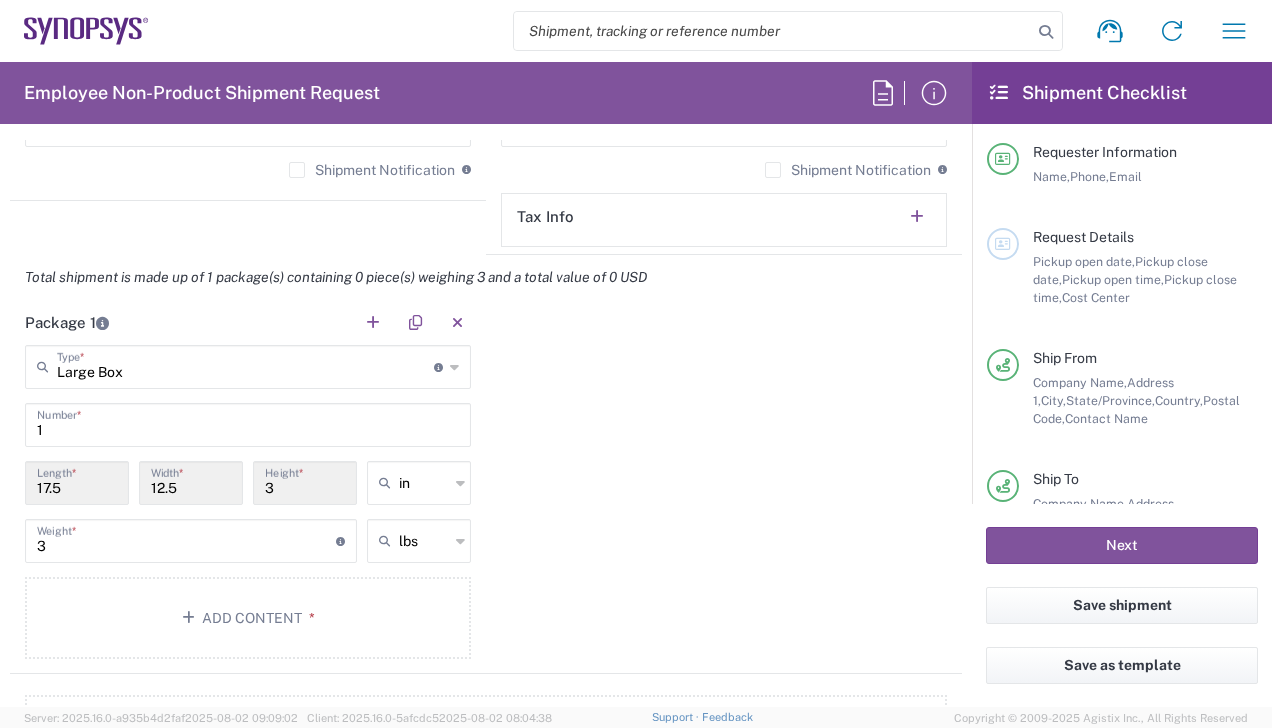 scroll, scrollTop: 0, scrollLeft: 0, axis: both 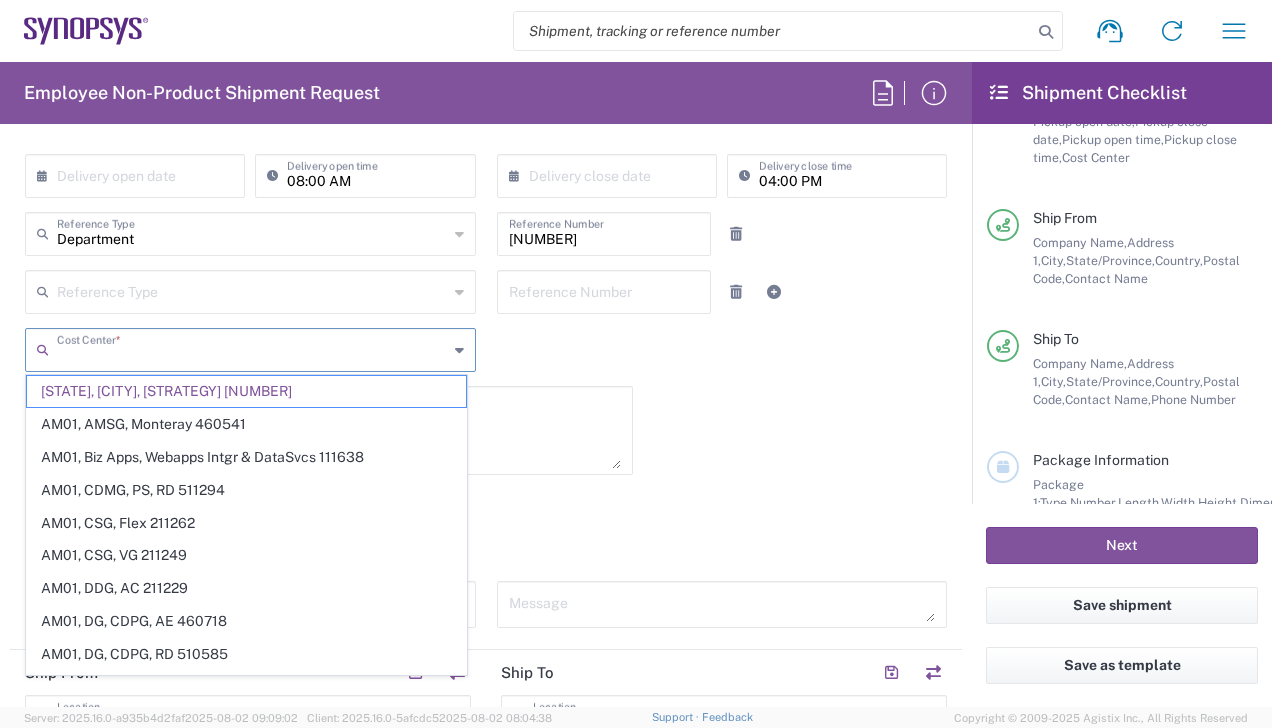 click at bounding box center [252, 348] 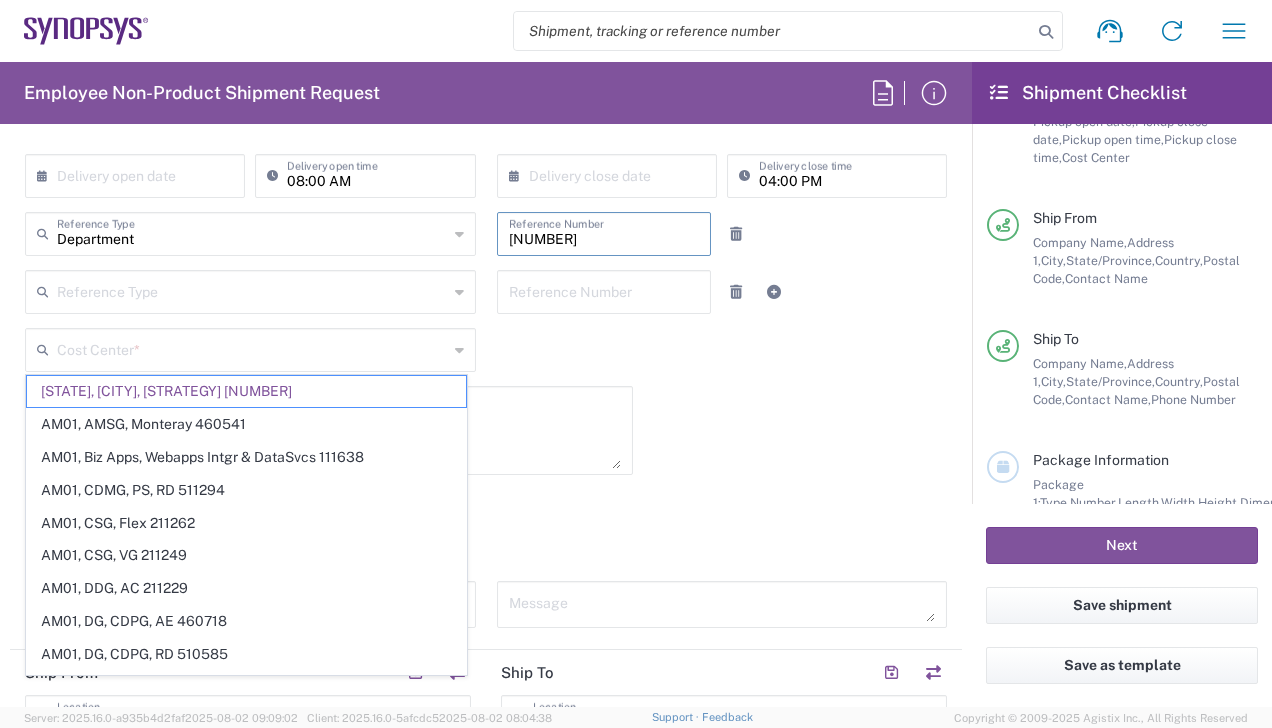 click on "[NUMBER]" at bounding box center (604, 232) 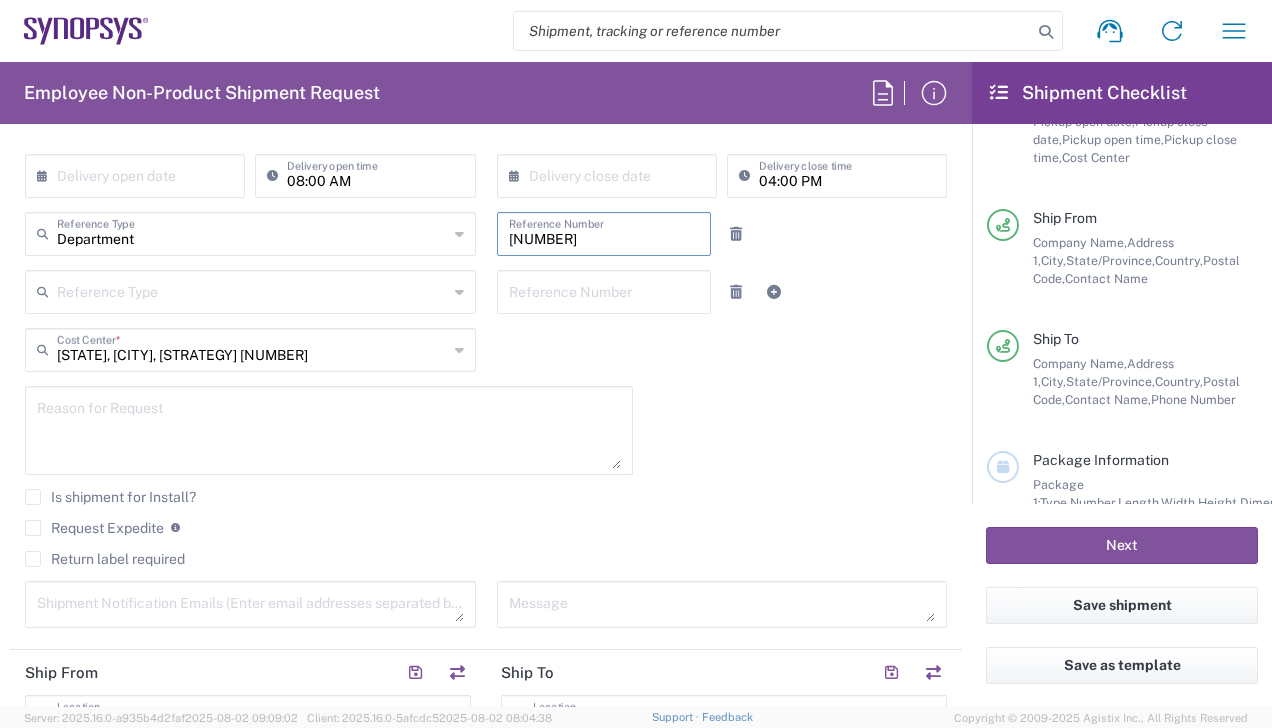 drag, startPoint x: 566, startPoint y: 236, endPoint x: 498, endPoint y: 236, distance: 68 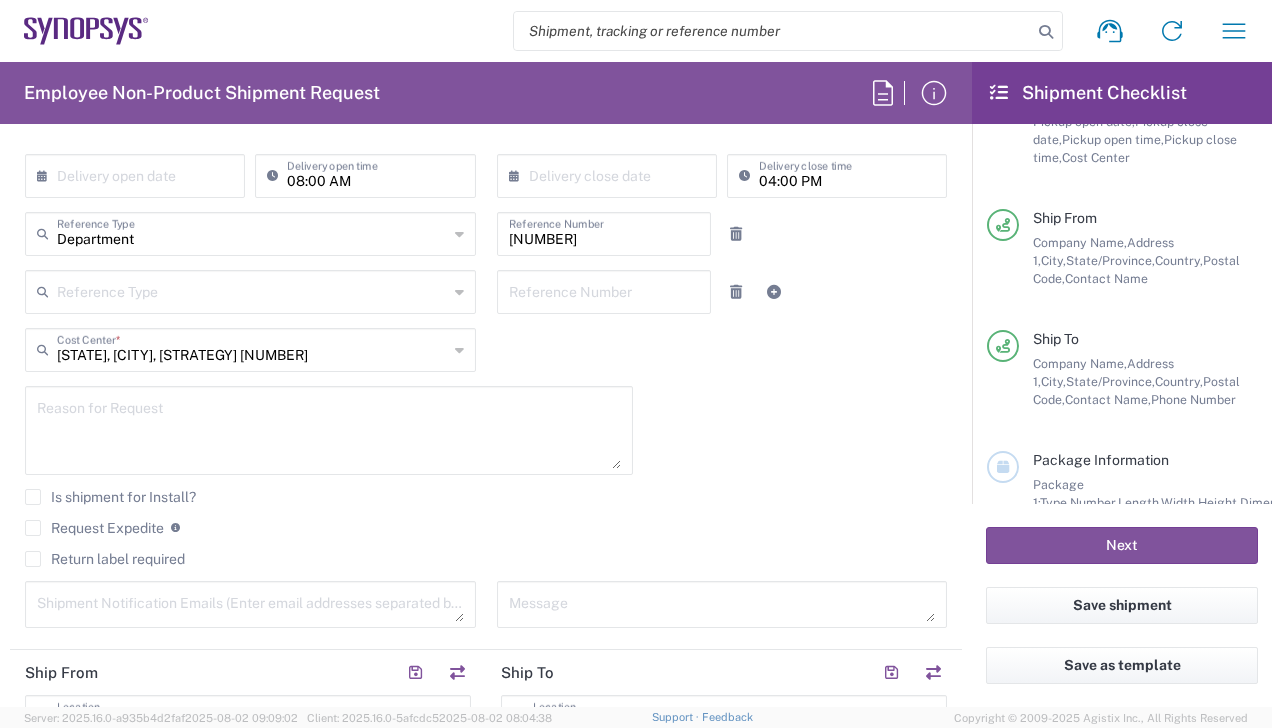 click on "[DATE] ×  Pickup open date  * Cancel Apply [TIME]  Pickup open time  * ×  Pickup close date  * Cancel Apply [TIME]  Pickup close time  *  Schedule pickup  When scheduling a pickup please be sure to meet the following criteria:
1. Pickup window should start at least 2 hours after current time.
2.Pickup window needs to be at least 2 hours.
3.Pickup close time should not exceed business hours.
×  Delivery open date  Cancel Apply [TIME]  Delivery open time  ×  Delivery close date  Cancel Apply [TIME]  Delivery close time  Department  Reference Type  Department Customer Ref Invoice Number Purchase Order RMA [NUMBER]  Reference Number   Reference Type  Department Customer Ref Invoice Number Purchase Order RMA  Reference Number  [STATE], [CITY], [STRATEGY] [NUMBER]  Cost Center  * [STATE], [CITY], [STRATEGY] [NUMBER] [STATE], [CITY], [STRATEGY] [NUMBER] [STATE], [CITY], [STRATEGY] [NUMBER] [STATE], [CITY], [STRATEGY] [NUMBER] [STATE], [CITY], [STRATEGY] [NUMBER] [STATE], [CITY], [STRATEGY] [NUMBER] [STATE], [CITY], [STRATEGY] [NUMBER]  Message" 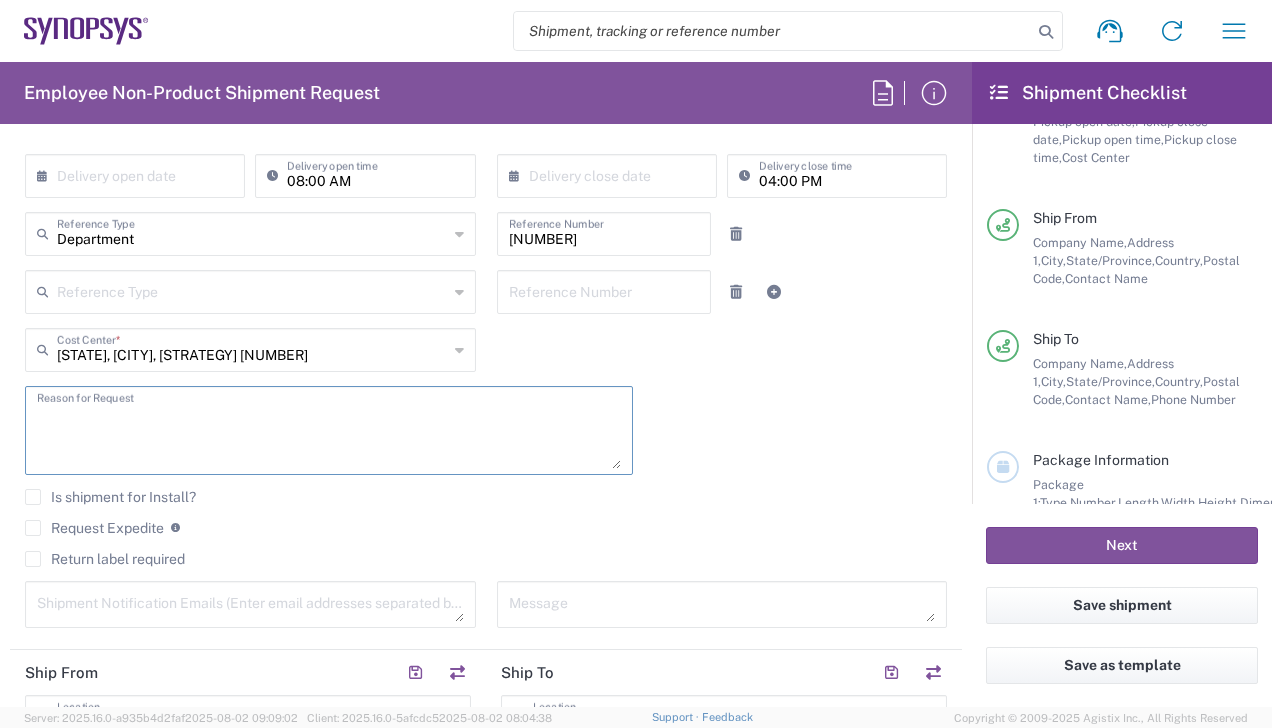 click at bounding box center (329, 430) 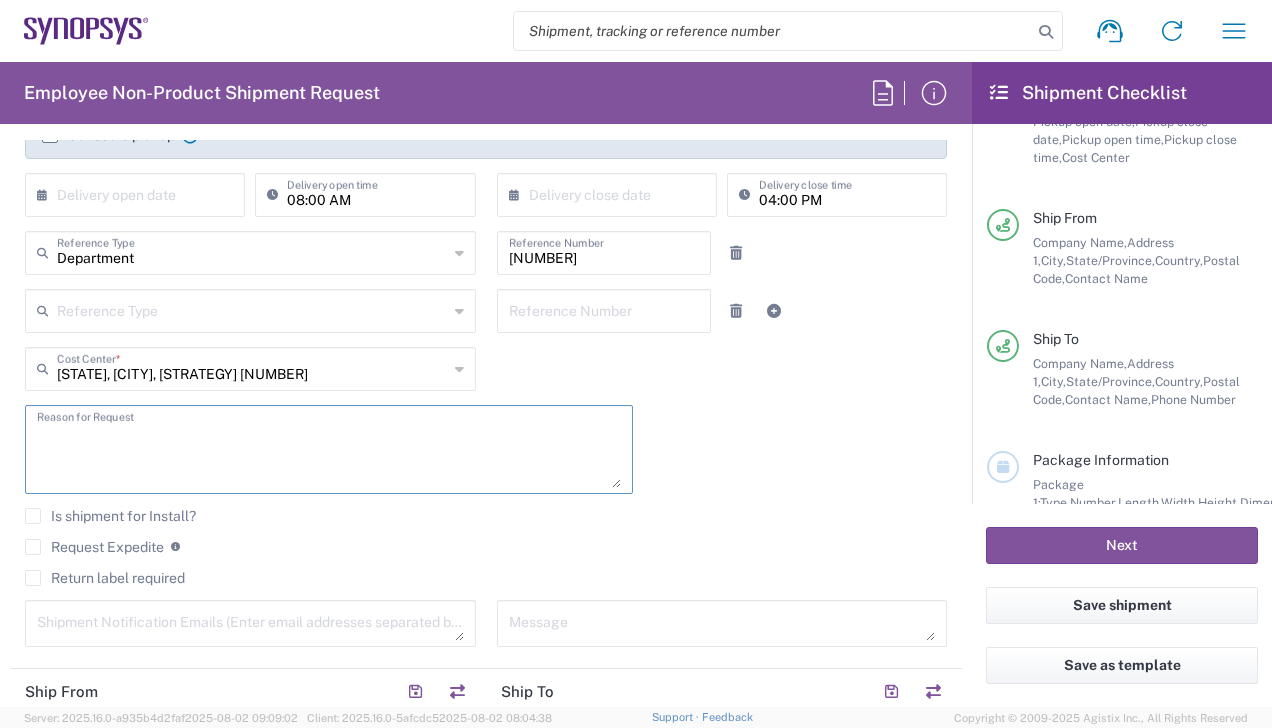 scroll, scrollTop: 372, scrollLeft: 0, axis: vertical 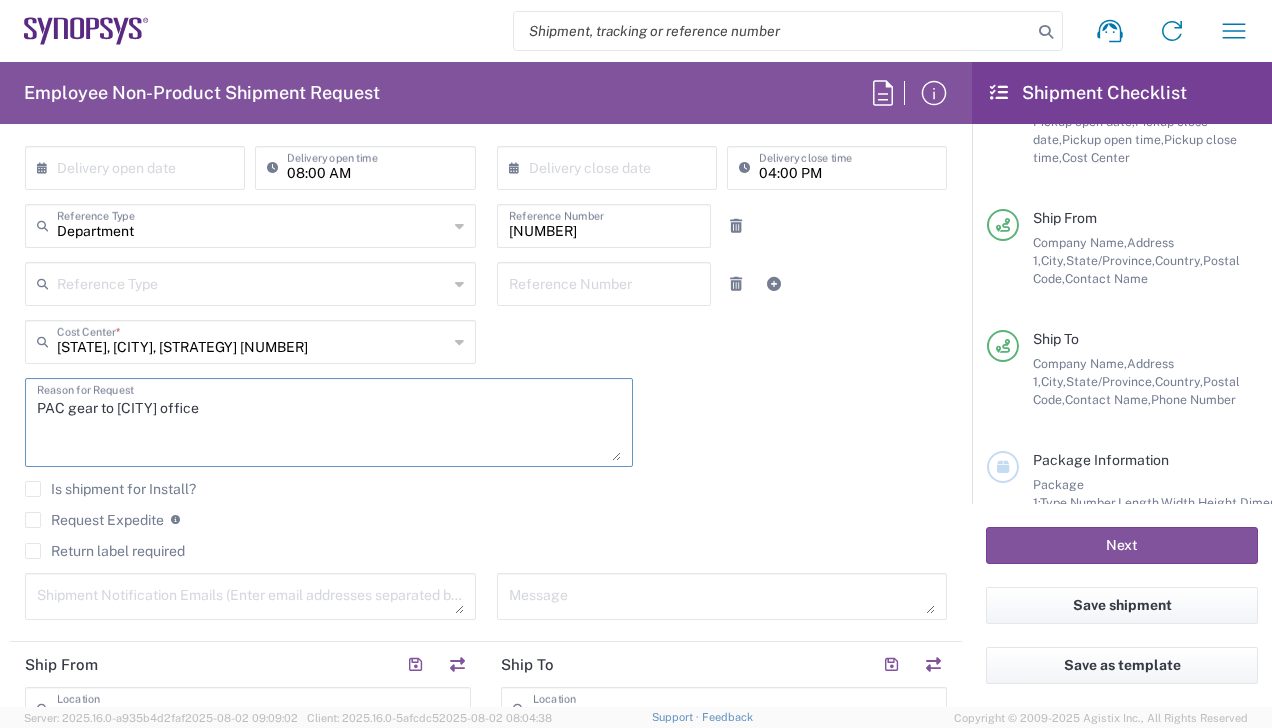 drag, startPoint x: 100, startPoint y: 412, endPoint x: 70, endPoint y: 409, distance: 30.149628 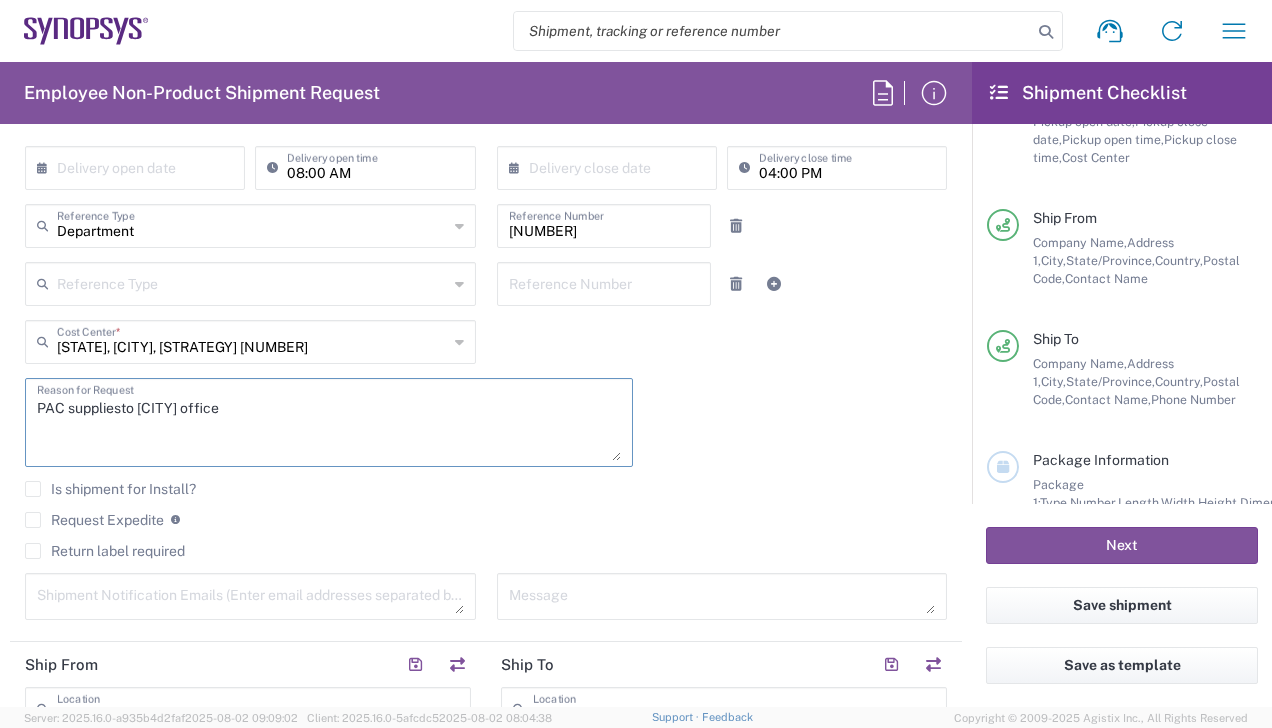 type on "PAC supplies to [CITY] office" 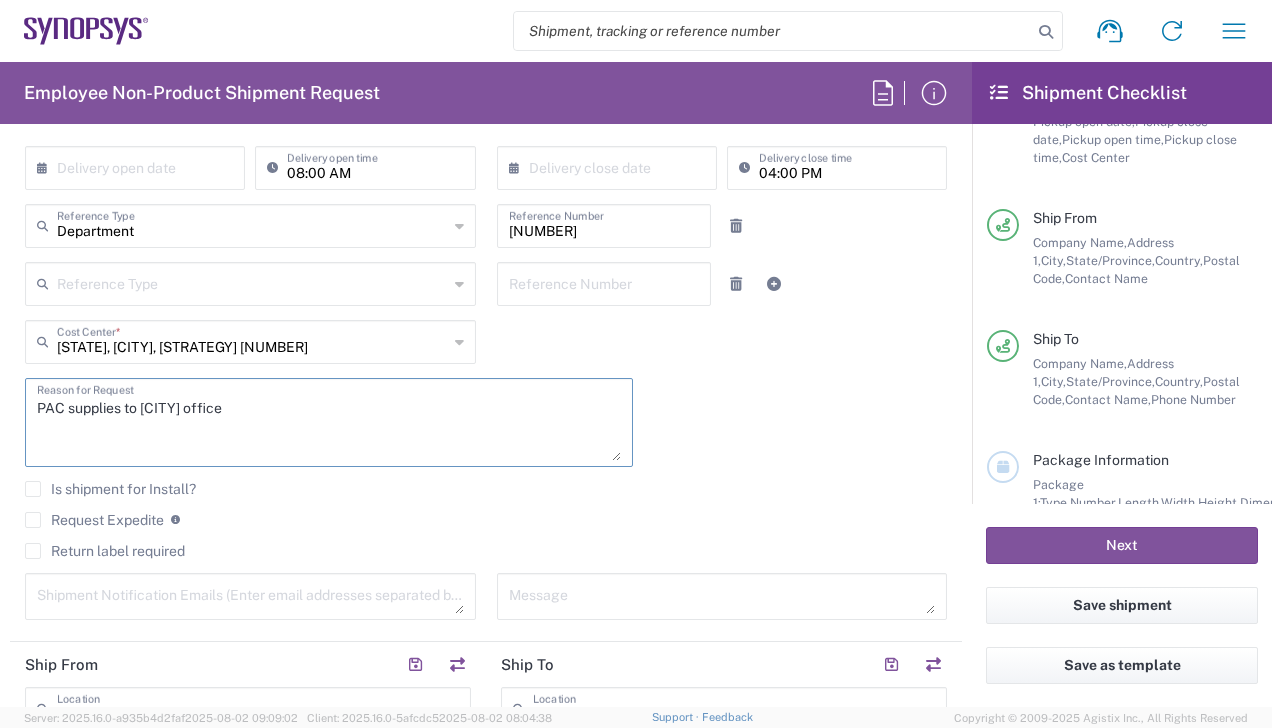 drag, startPoint x: 268, startPoint y: 414, endPoint x: -4, endPoint y: 418, distance: 272.02942 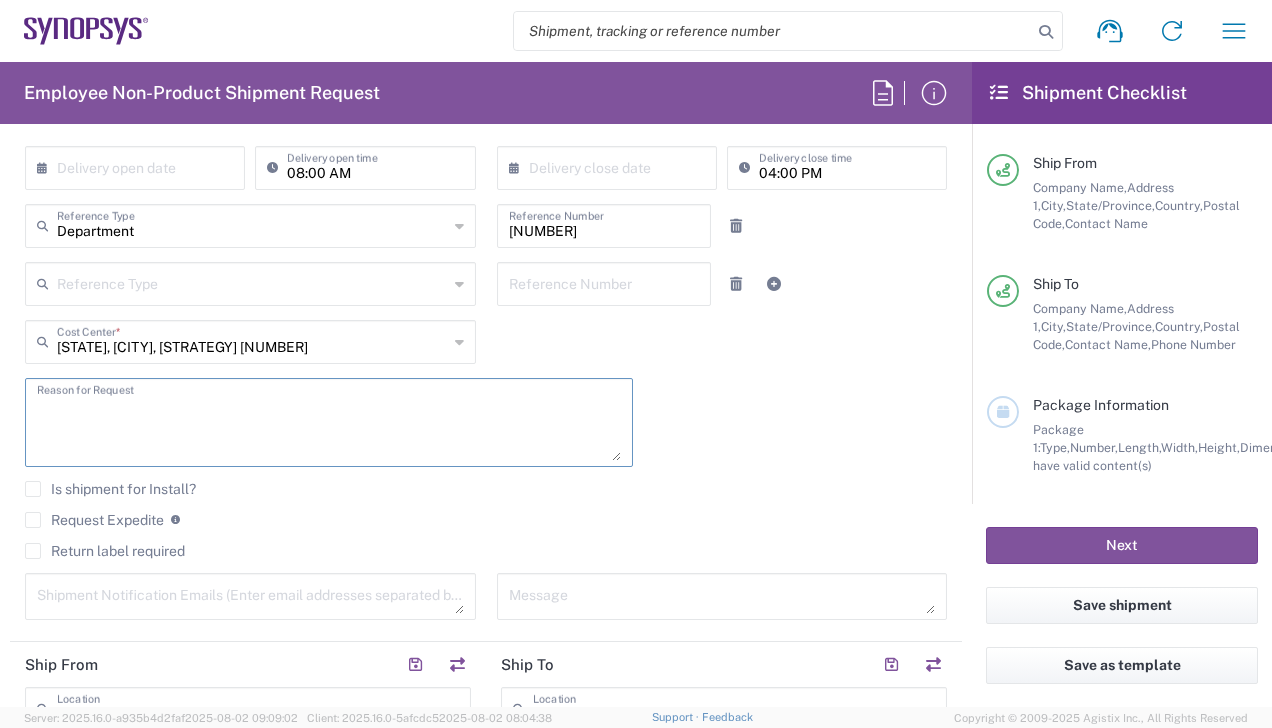 scroll, scrollTop: 210, scrollLeft: 0, axis: vertical 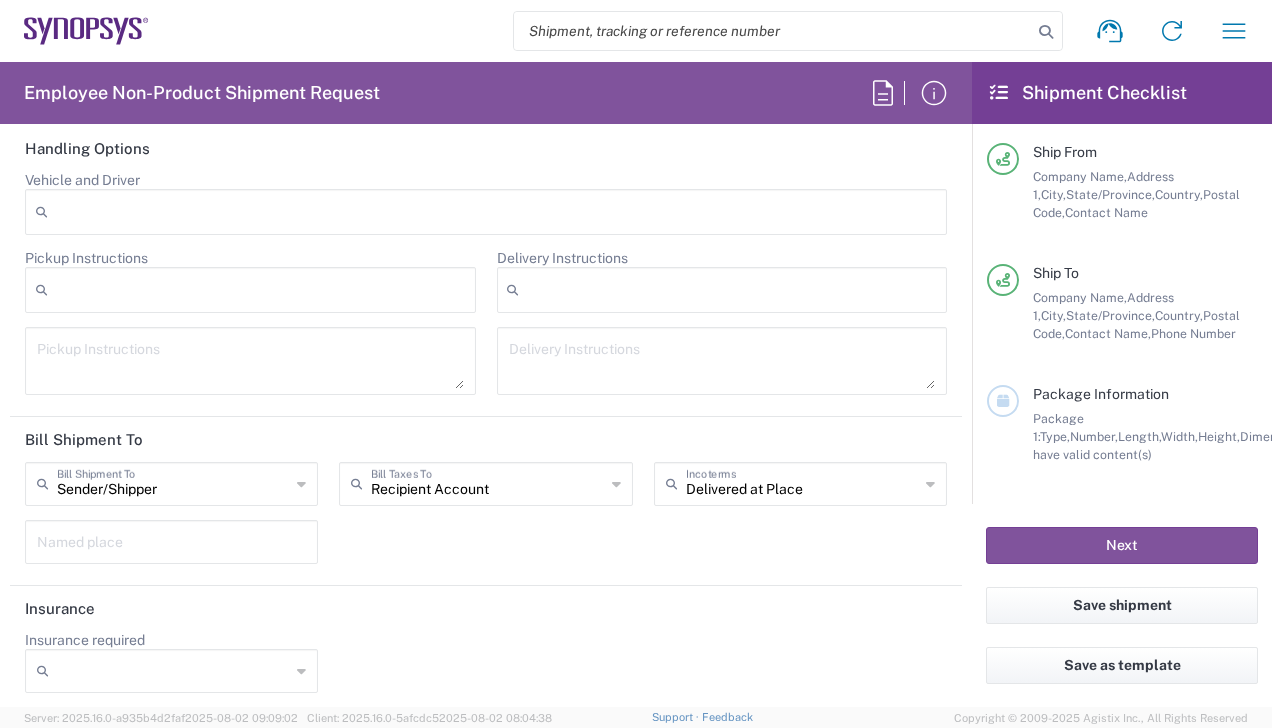 click 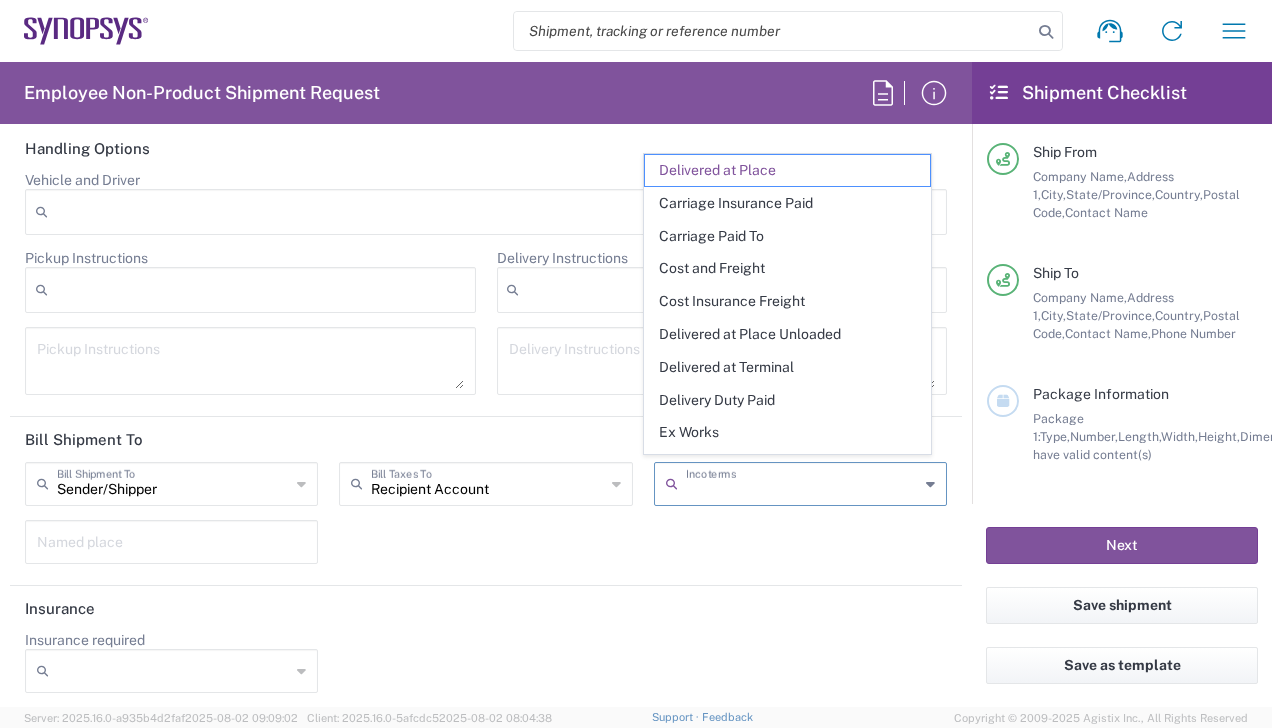 scroll, scrollTop: 85, scrollLeft: 0, axis: vertical 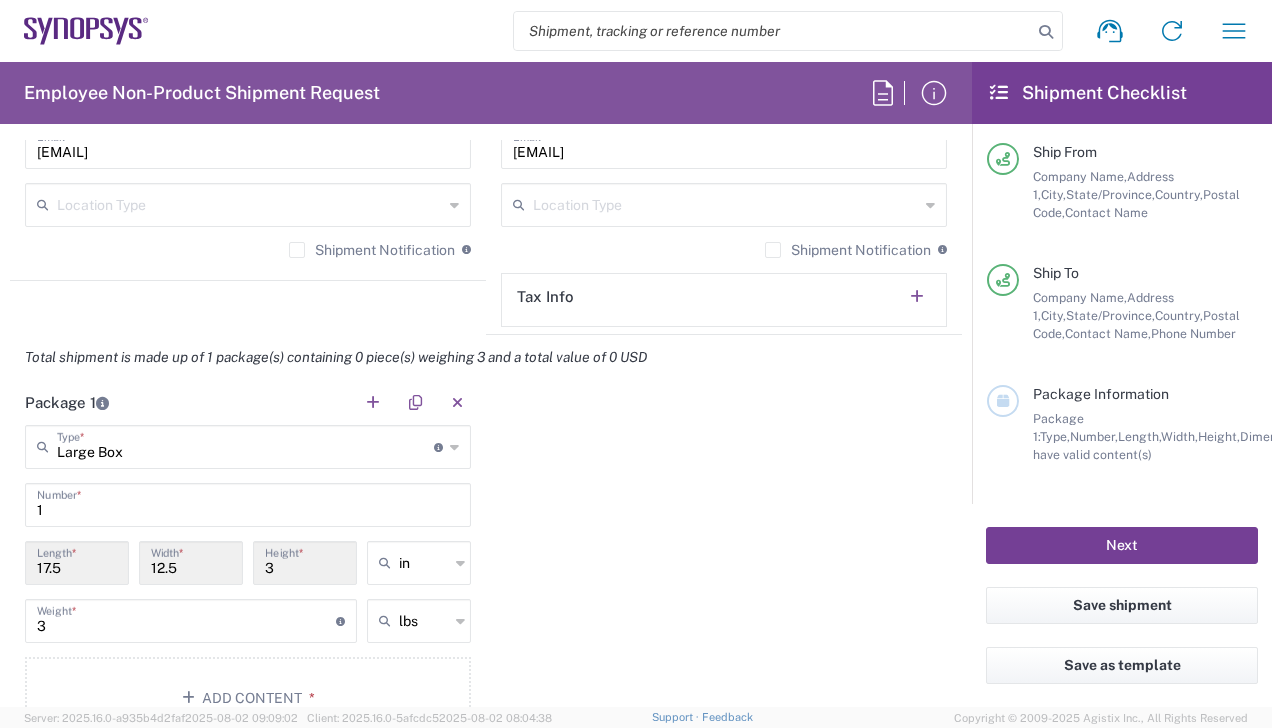 click on "Next" 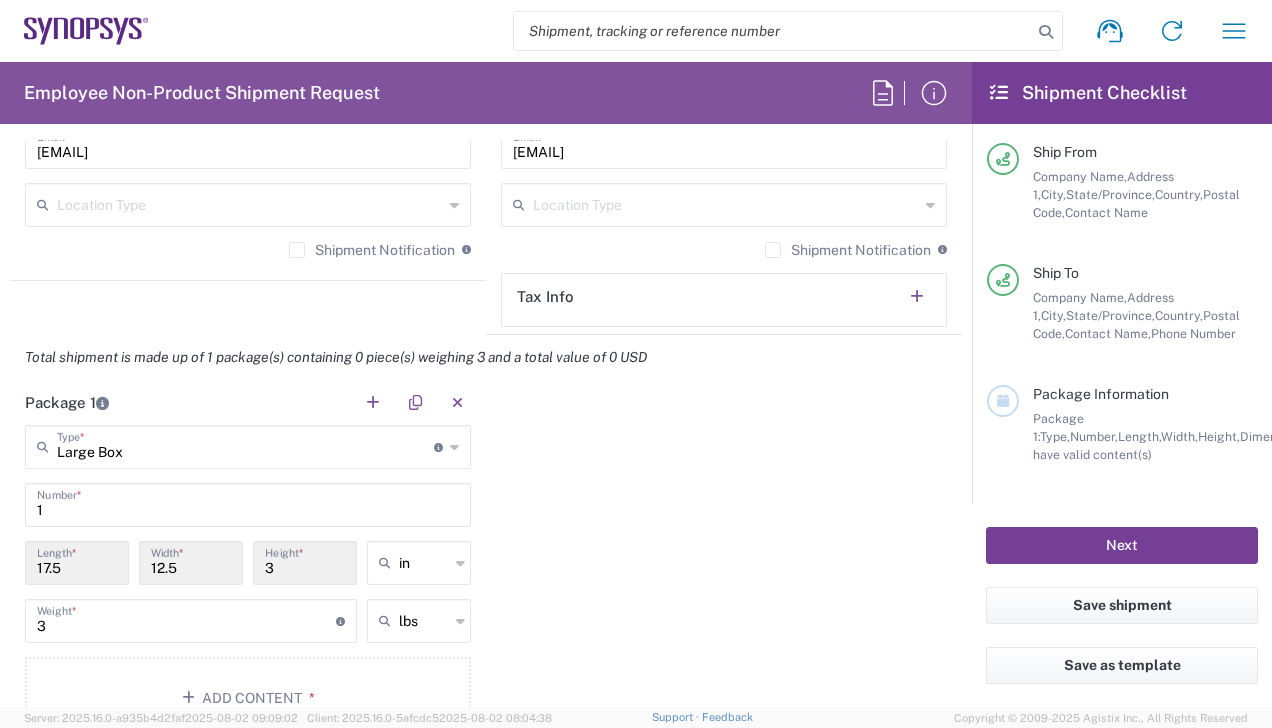 type on "[NUMBER]" 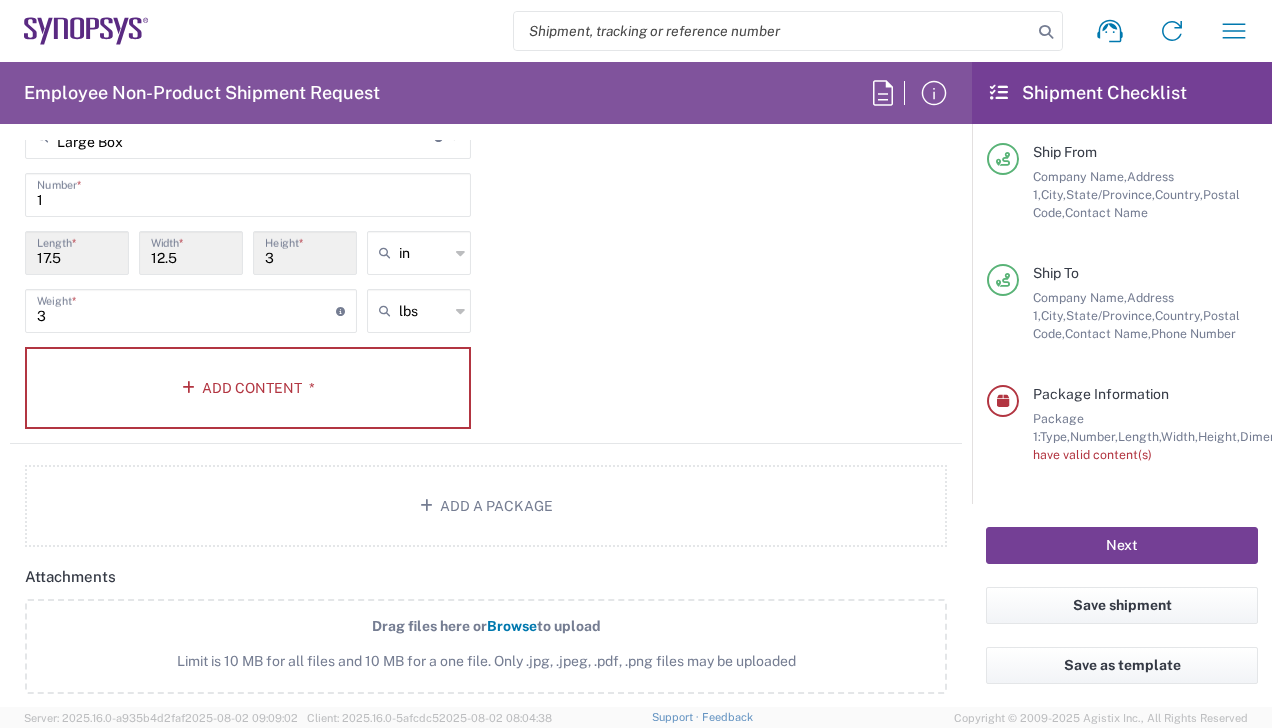 scroll, scrollTop: 1823, scrollLeft: 0, axis: vertical 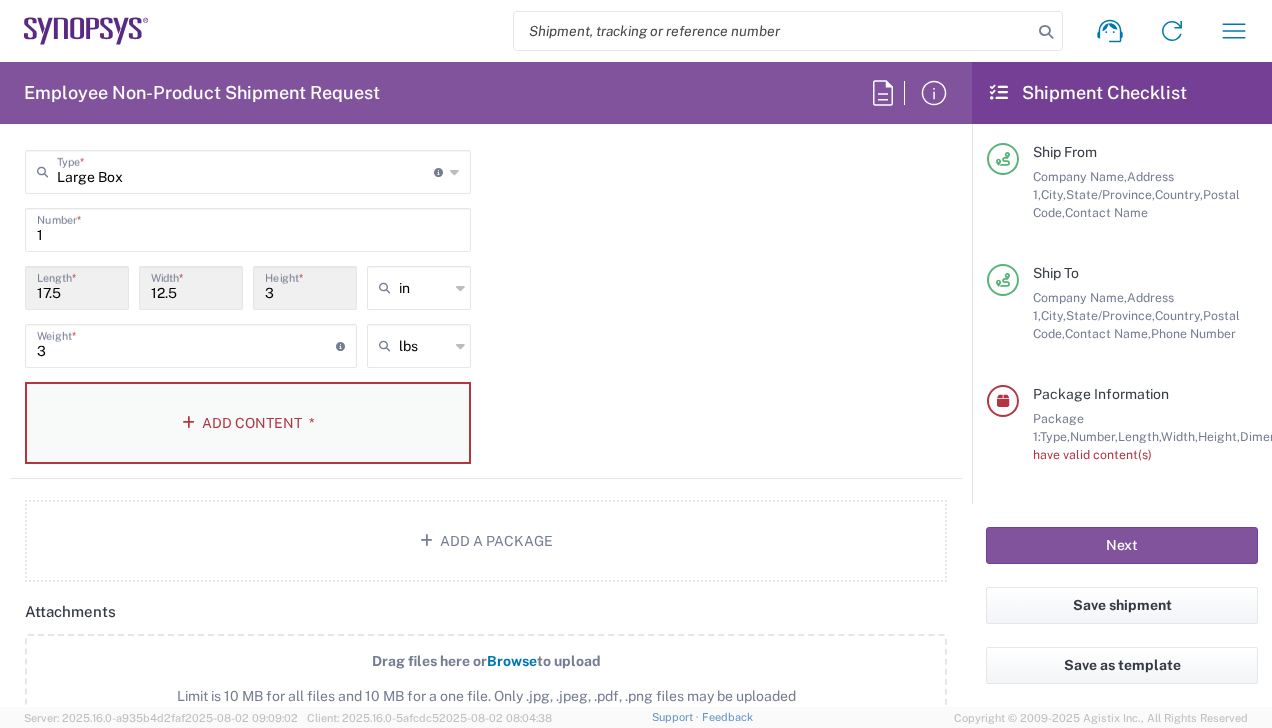 click on "Add Content *" 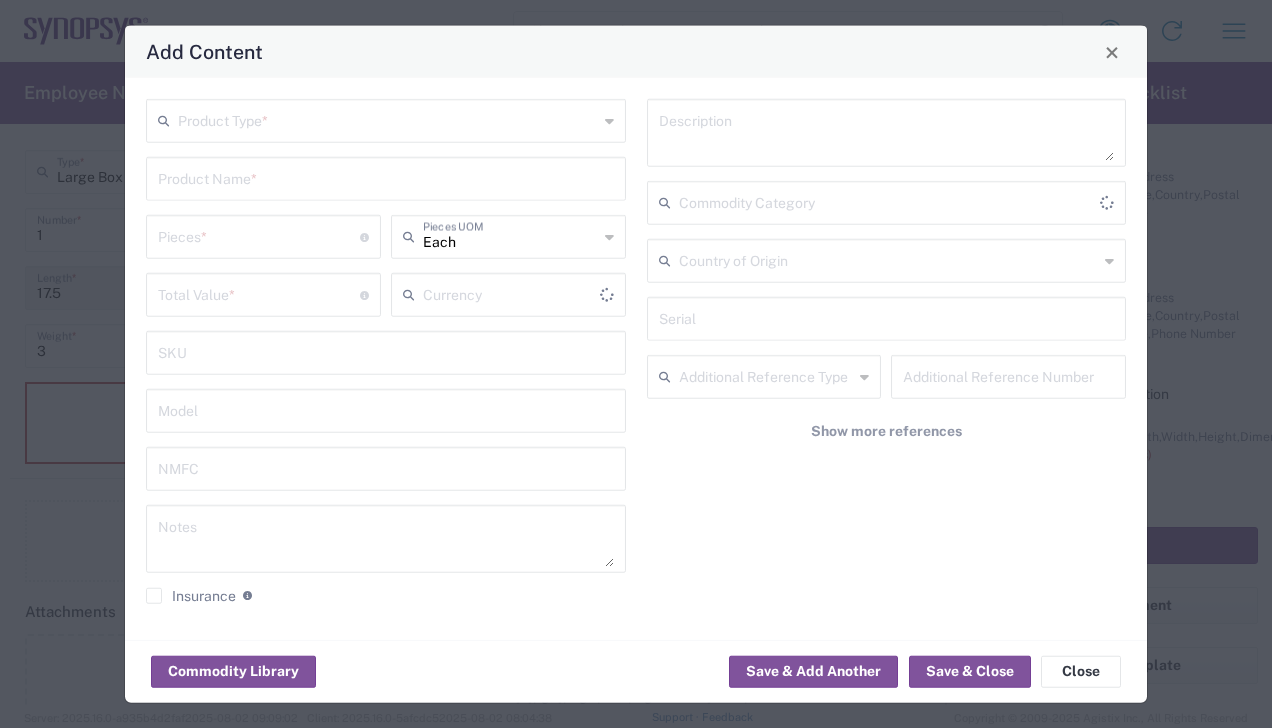 type on "US Dollar" 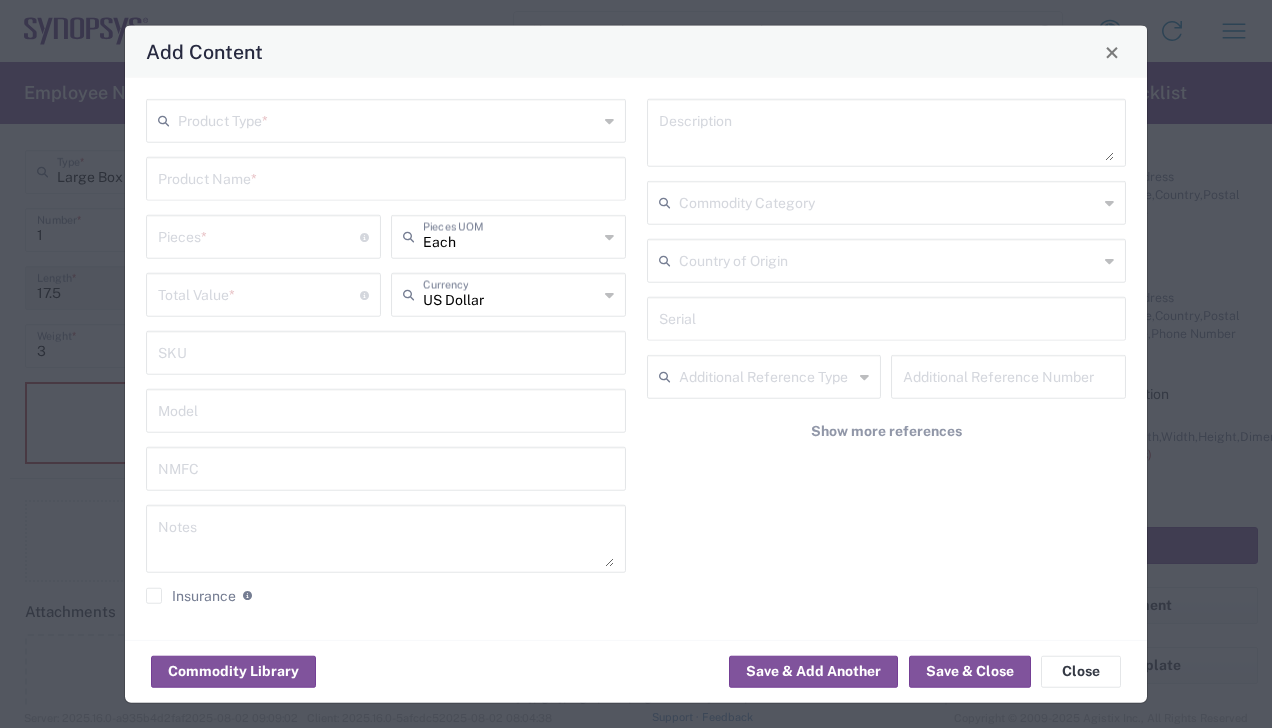 click 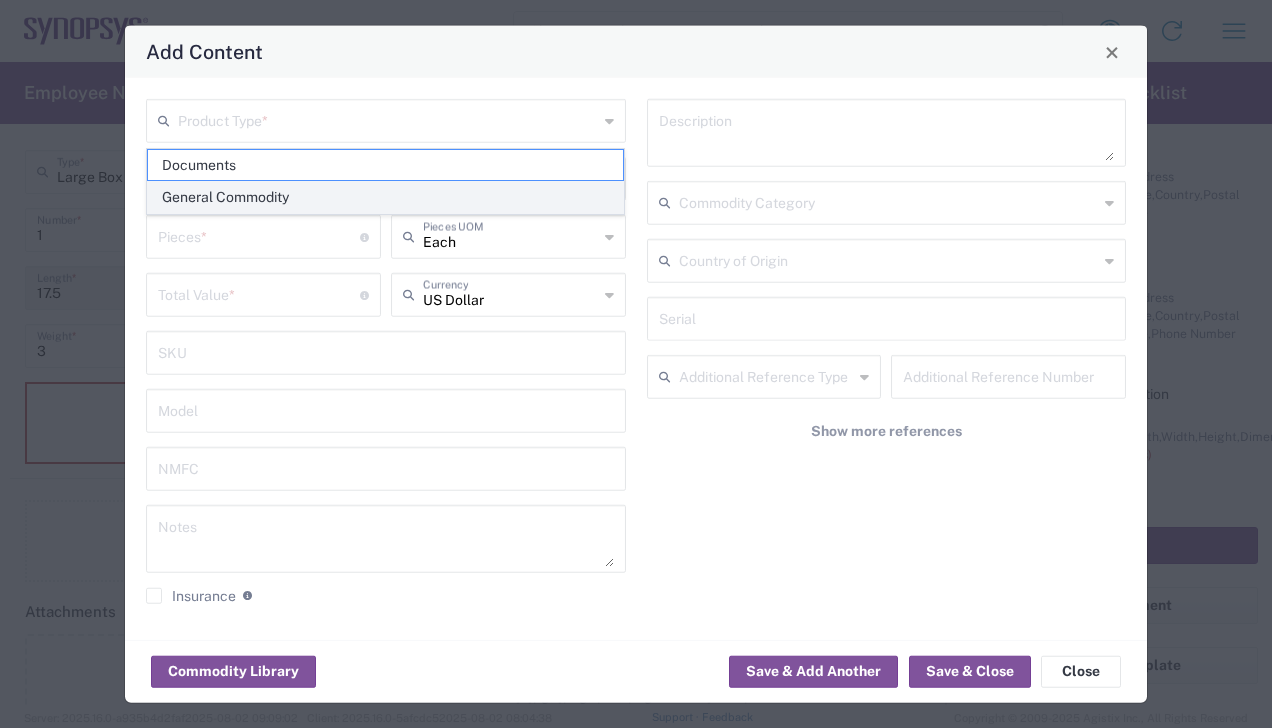 click on "General Commodity" 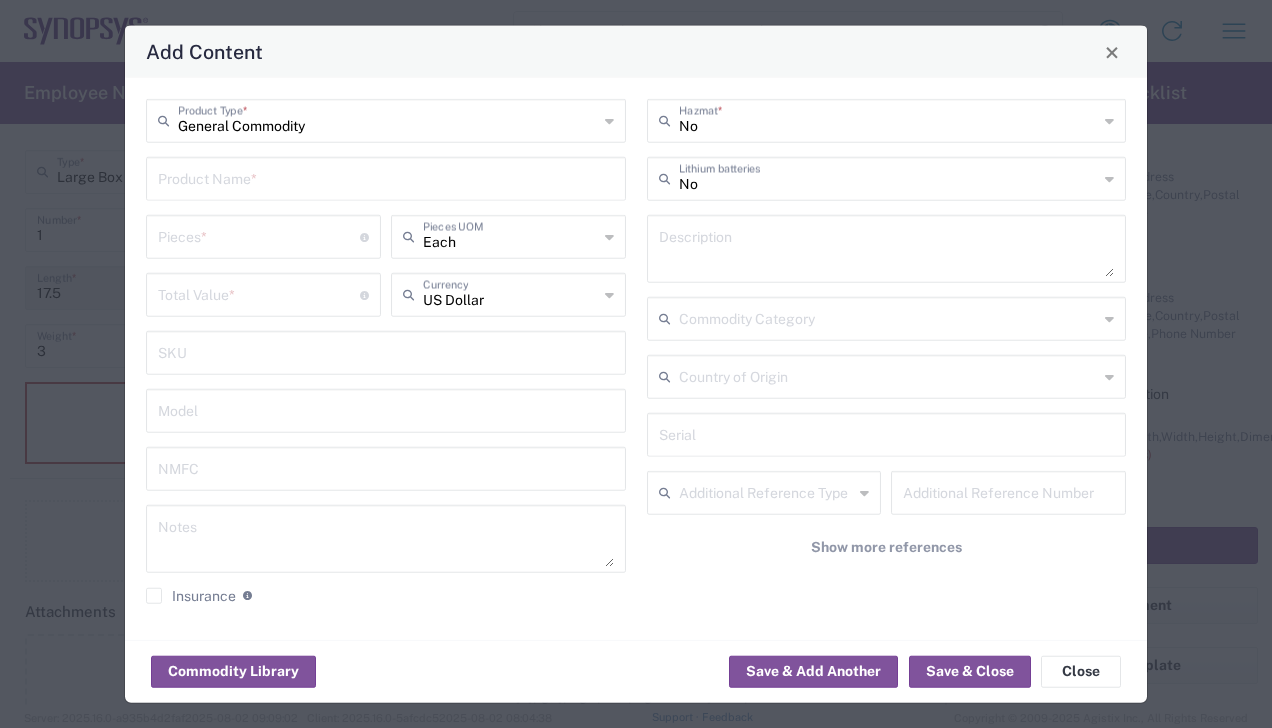 click at bounding box center [386, 177] 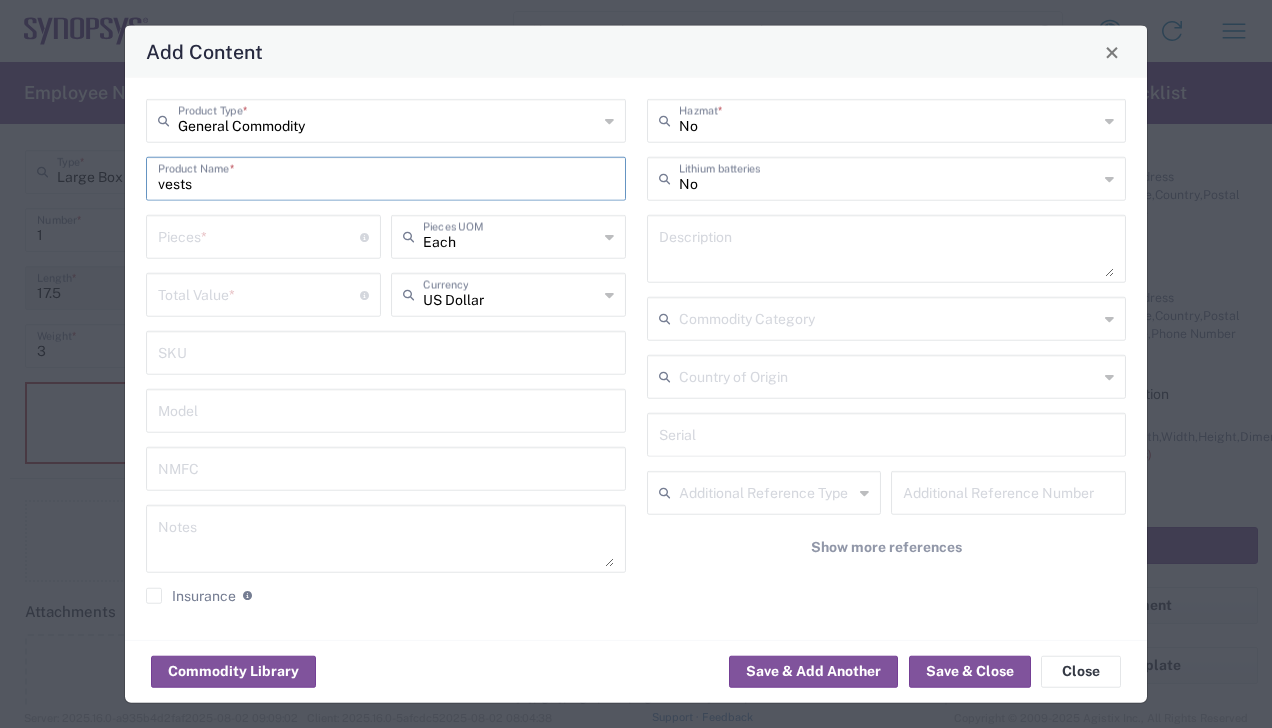 type on "vests" 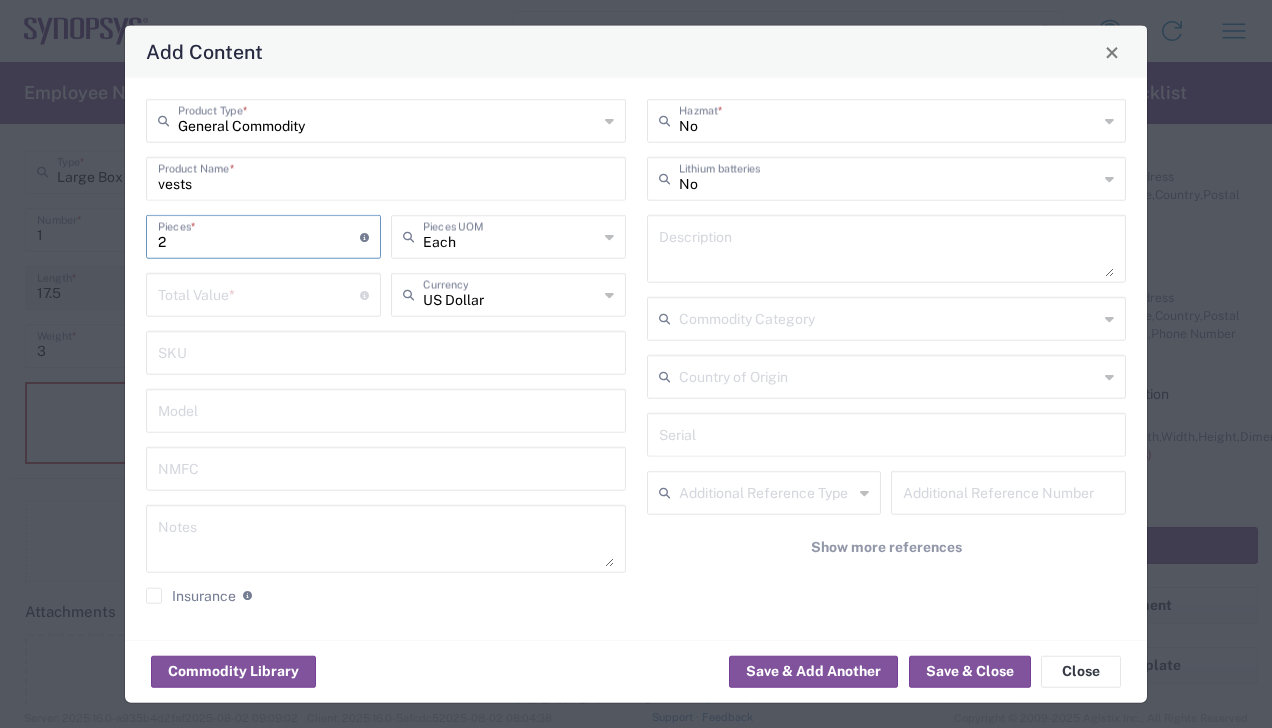 type on "2" 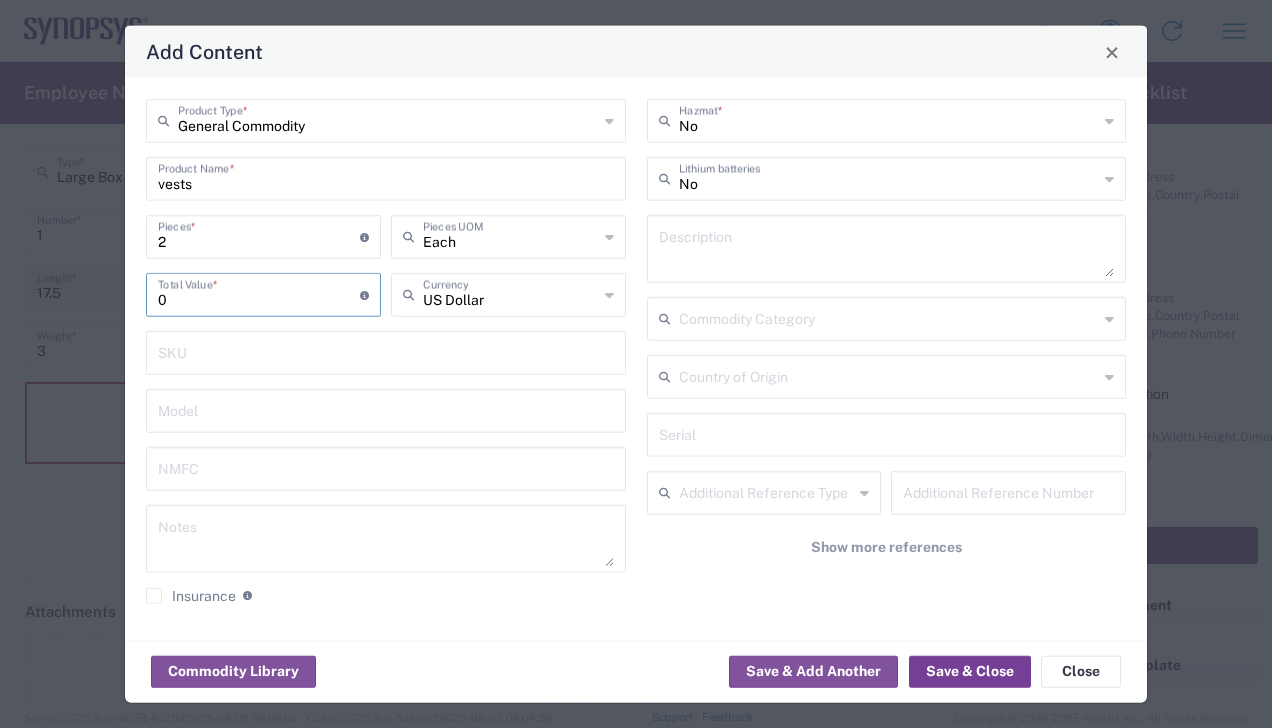 type on "0" 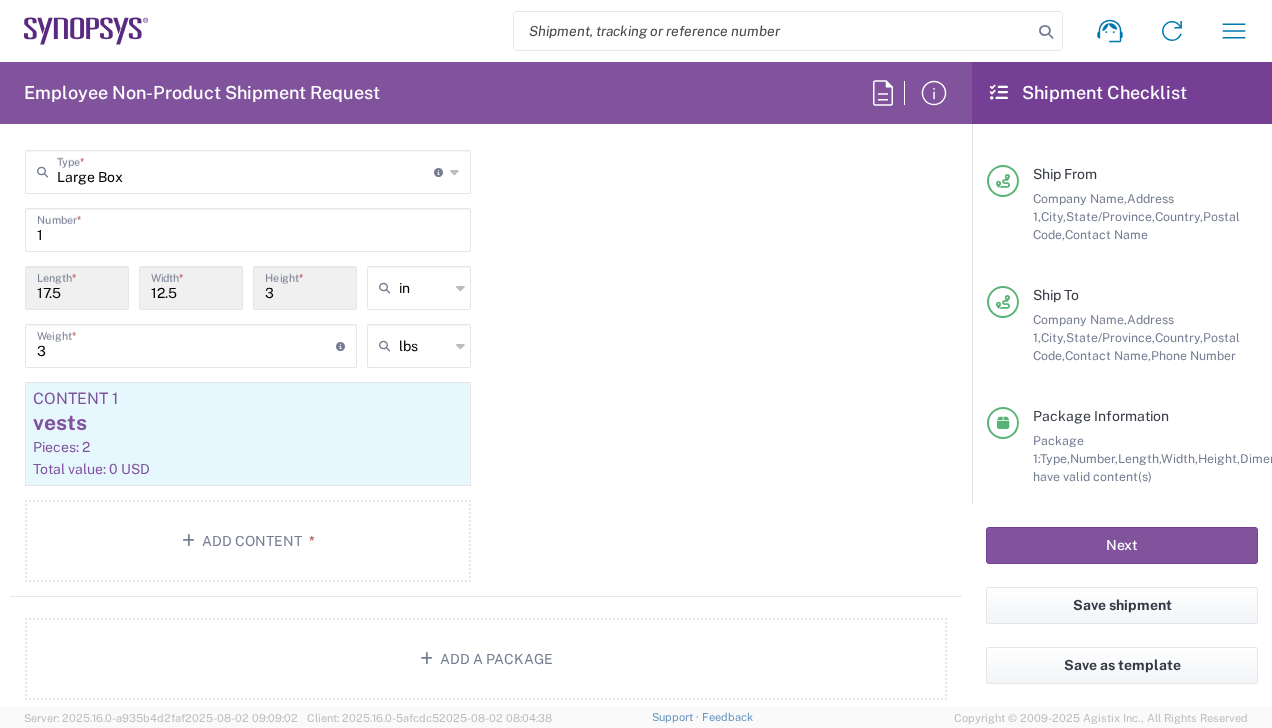 scroll, scrollTop: 0, scrollLeft: 0, axis: both 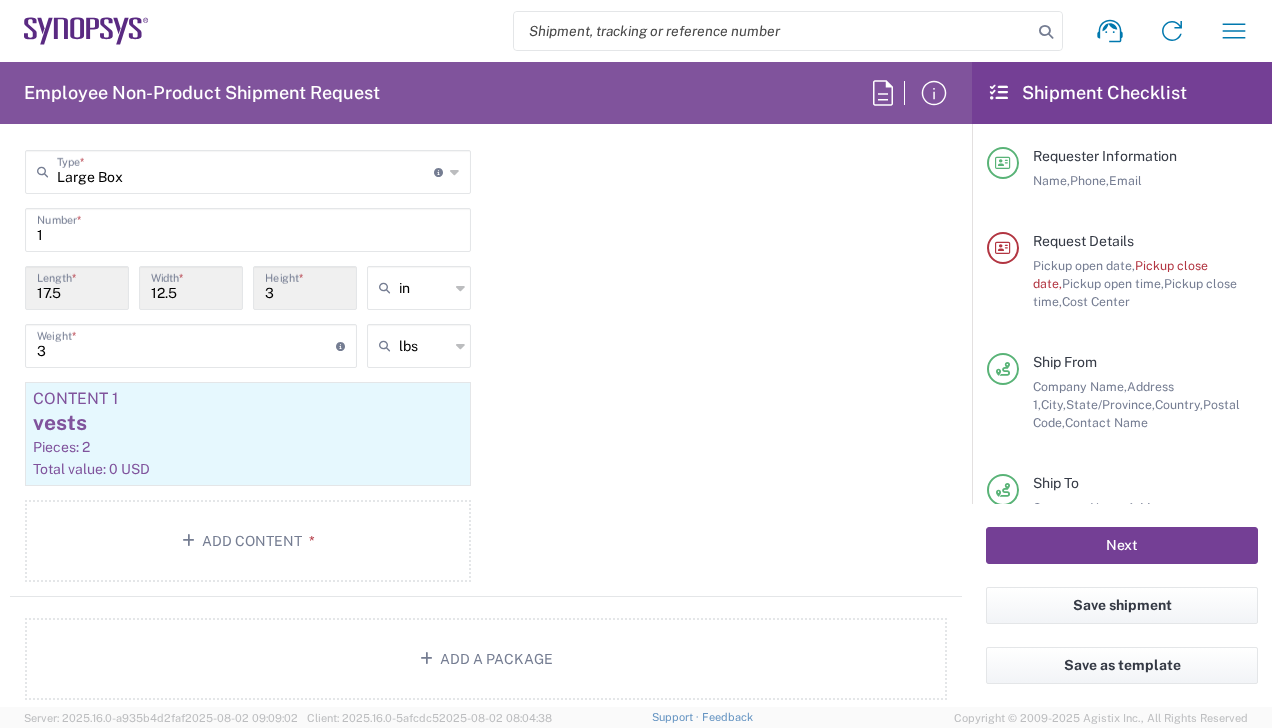 click on "Next" 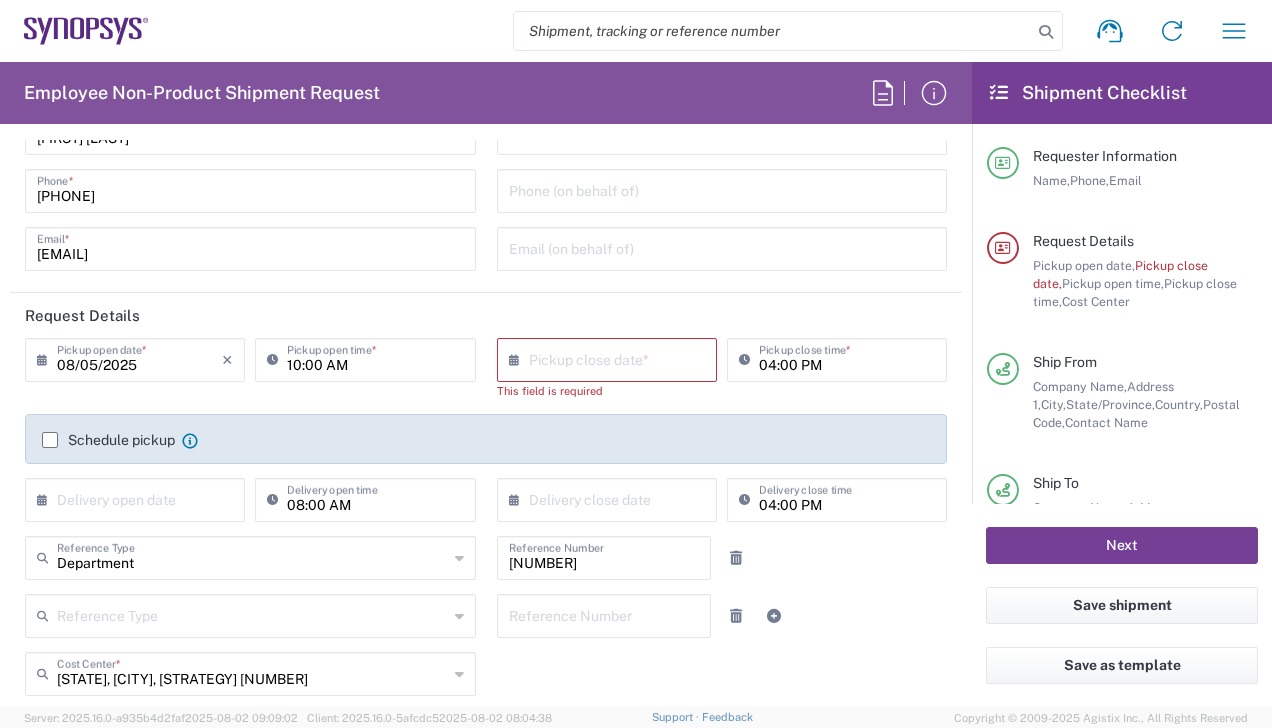 scroll, scrollTop: 66, scrollLeft: 0, axis: vertical 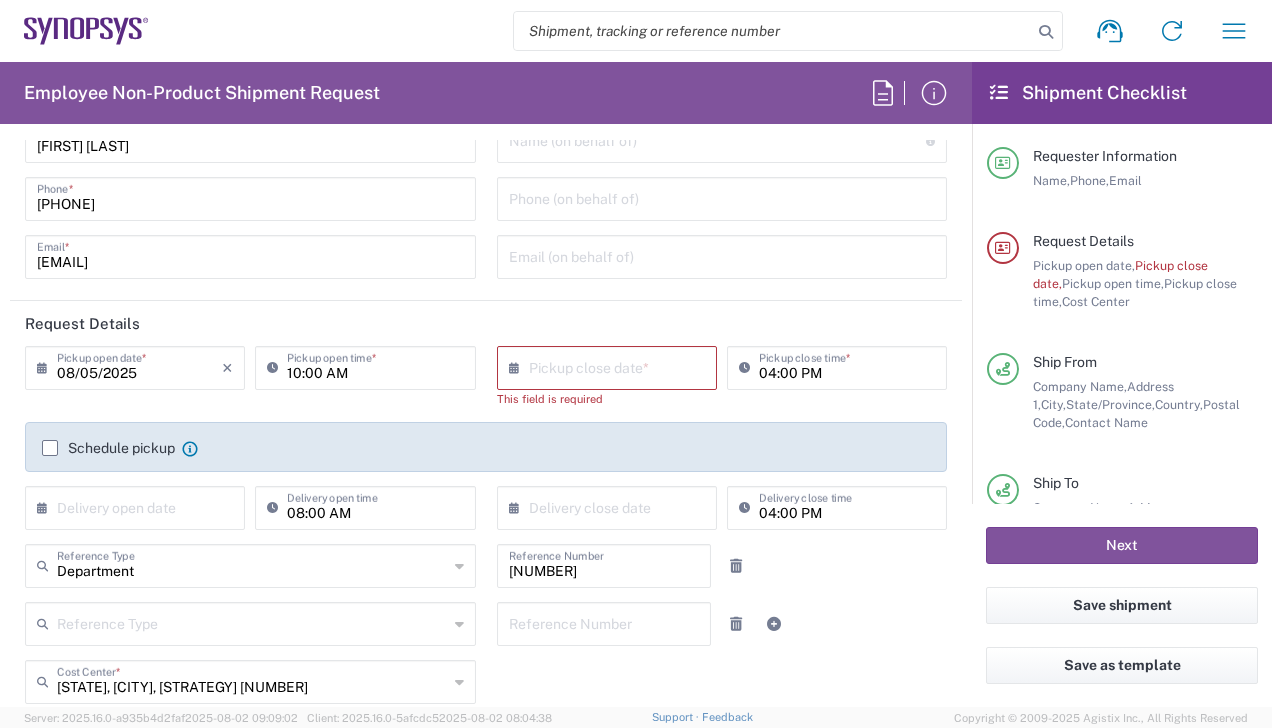 click at bounding box center (611, 366) 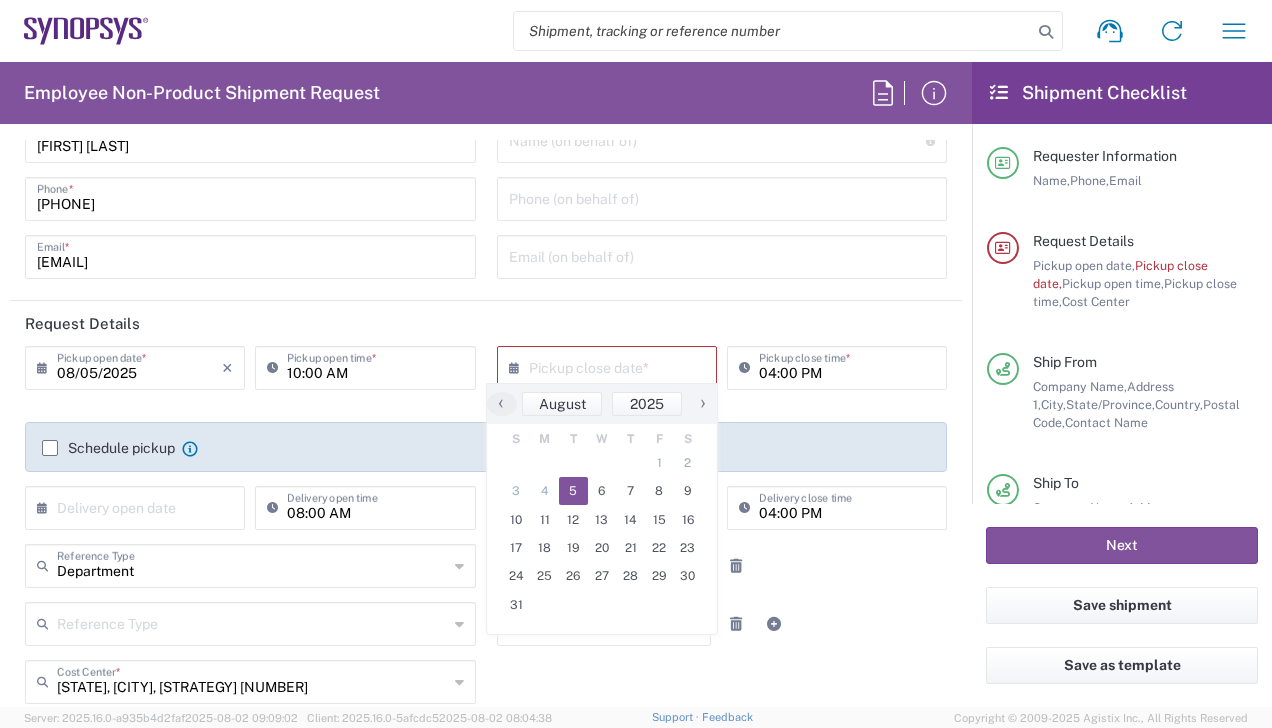 click on "5" 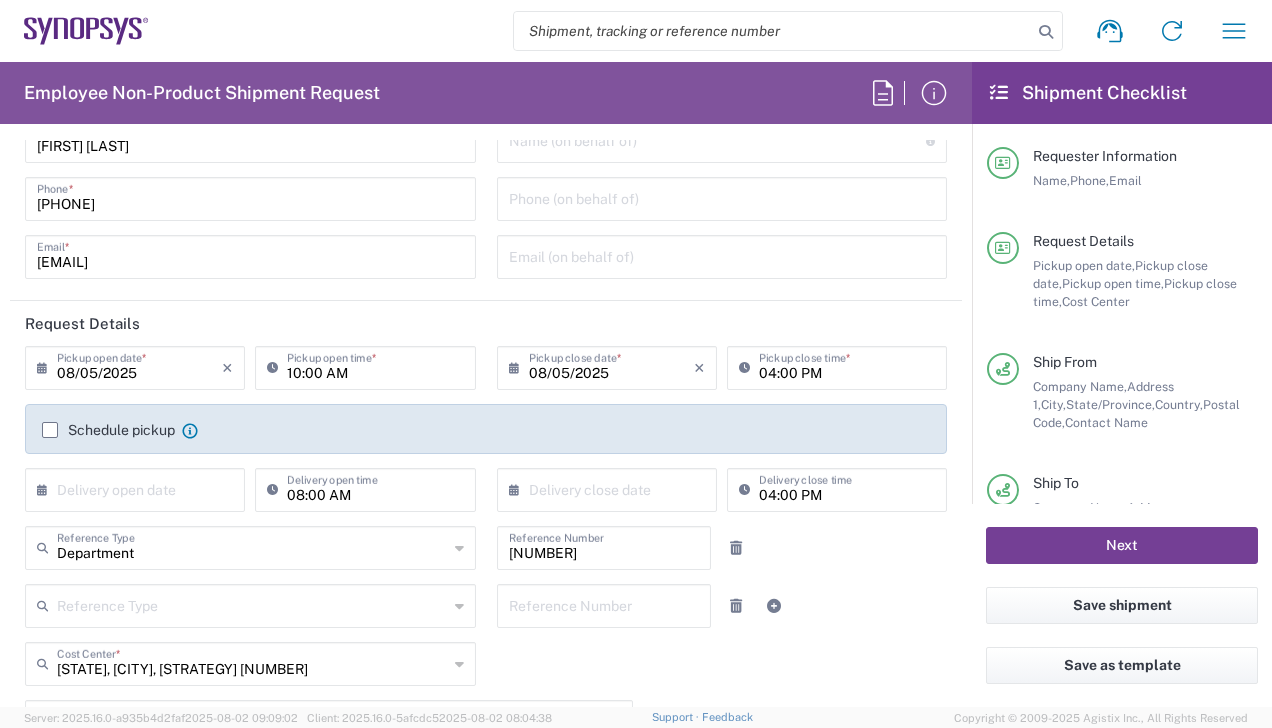 click on "Next" 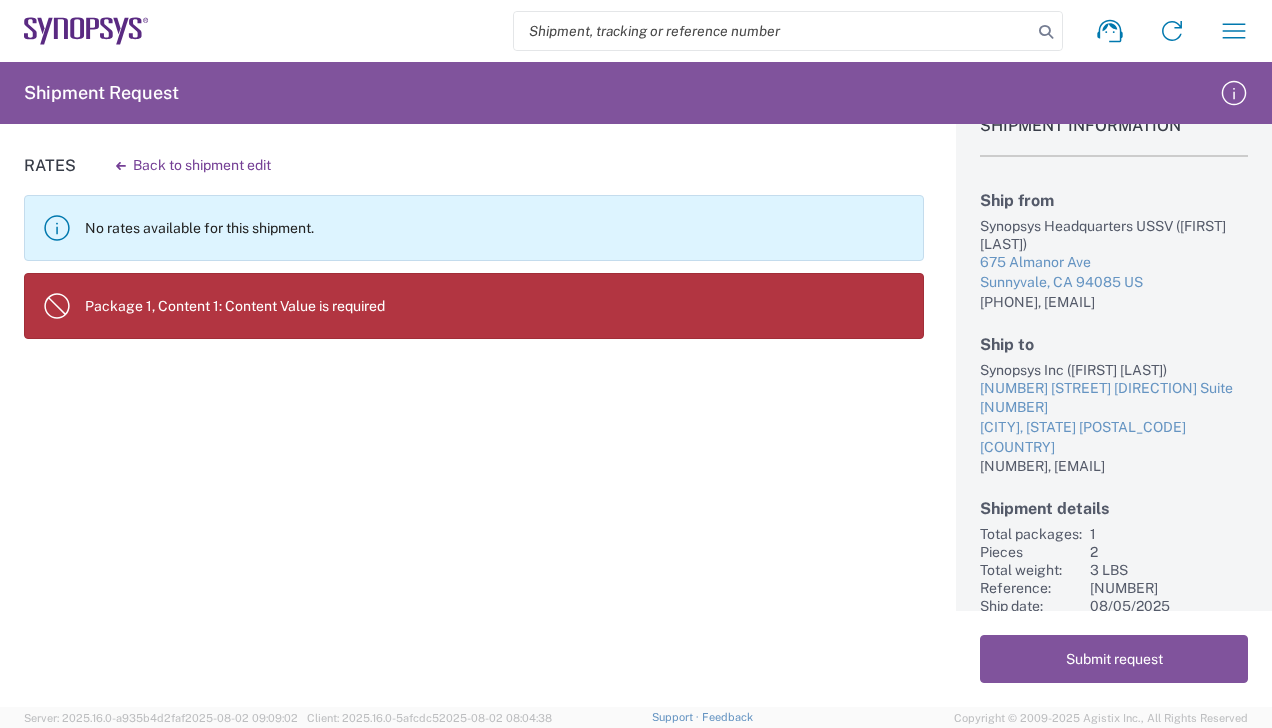 scroll, scrollTop: 0, scrollLeft: 0, axis: both 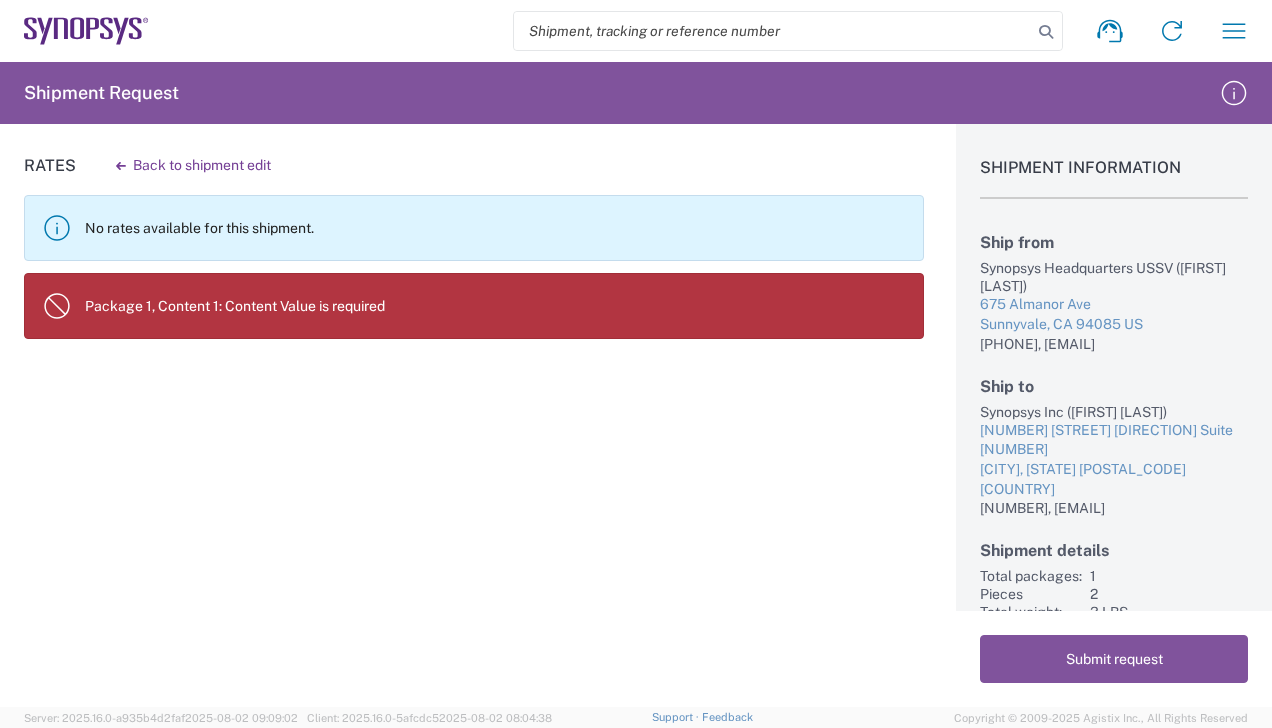 click on "Package 1, Content 1: Content Value is required" 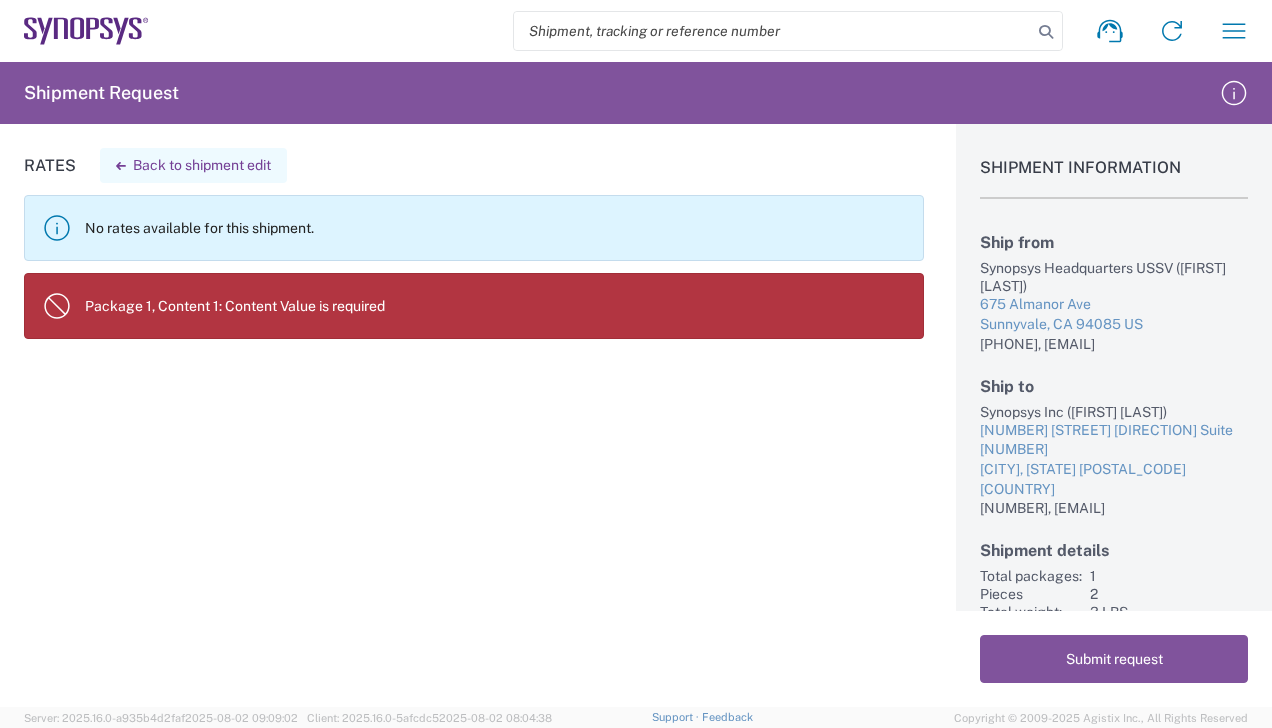 click 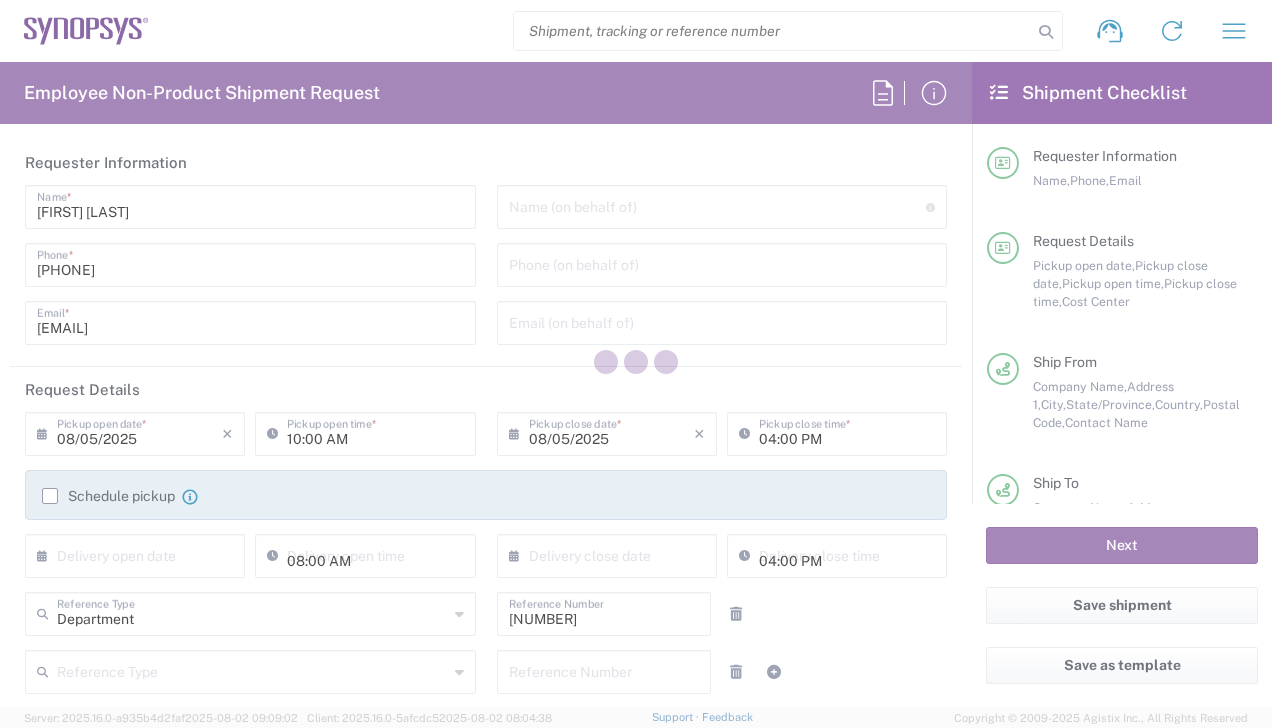 type on "California" 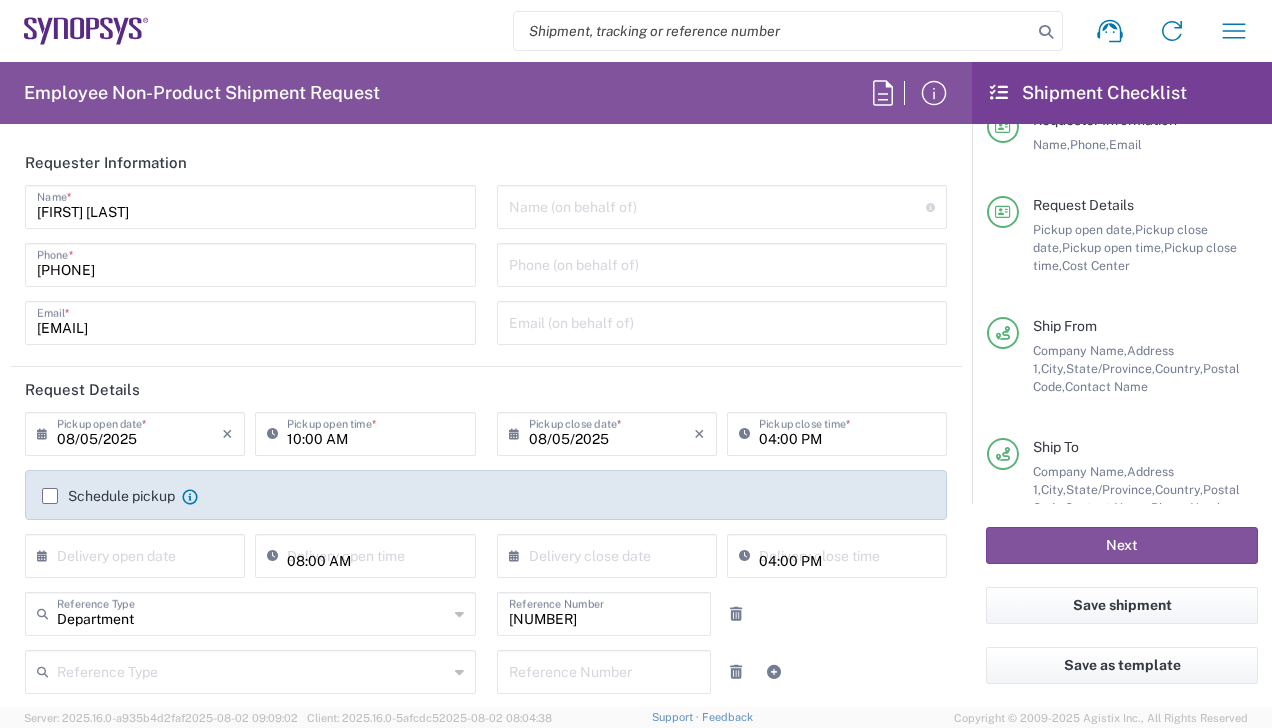 scroll, scrollTop: 38, scrollLeft: 0, axis: vertical 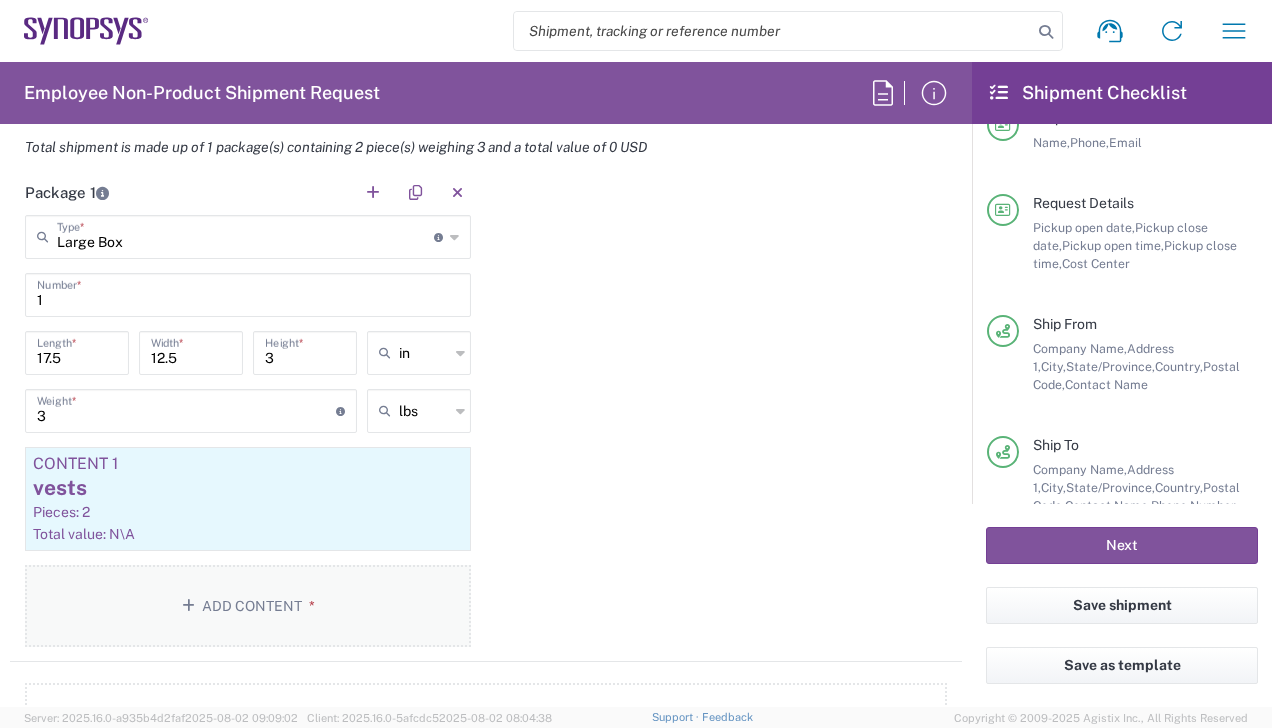 click on "Add Content *" 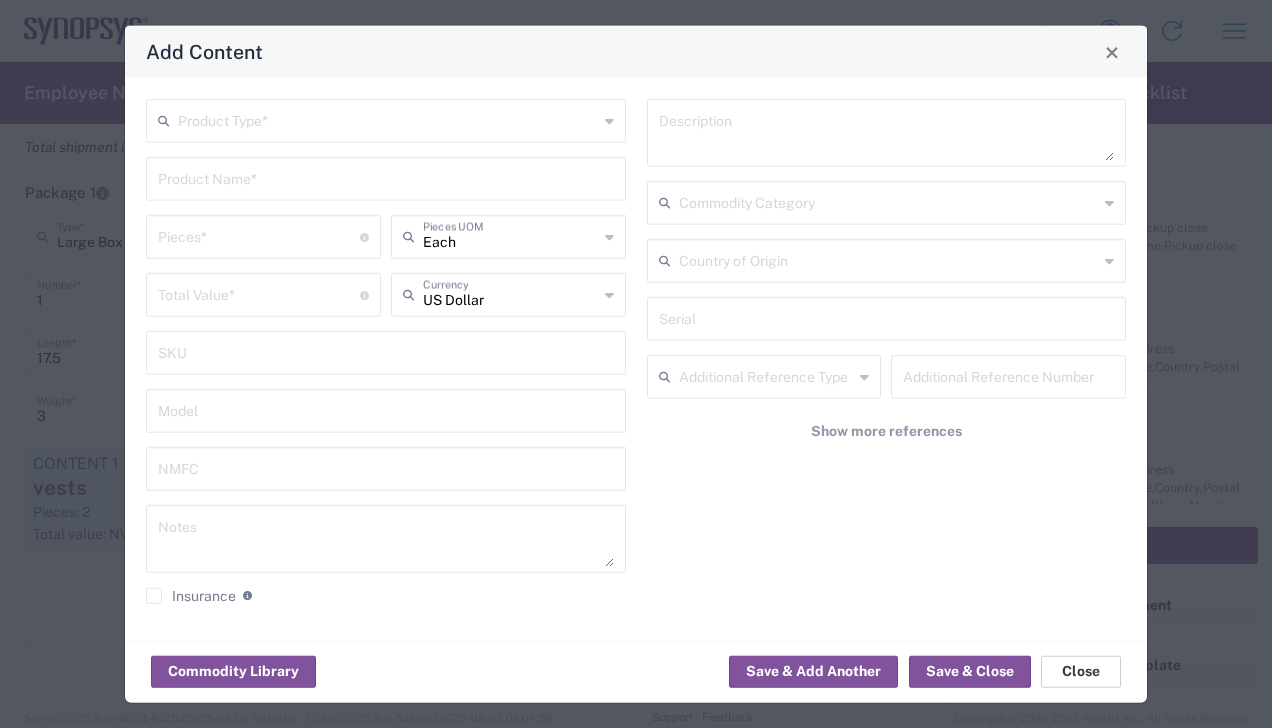click on "Close" 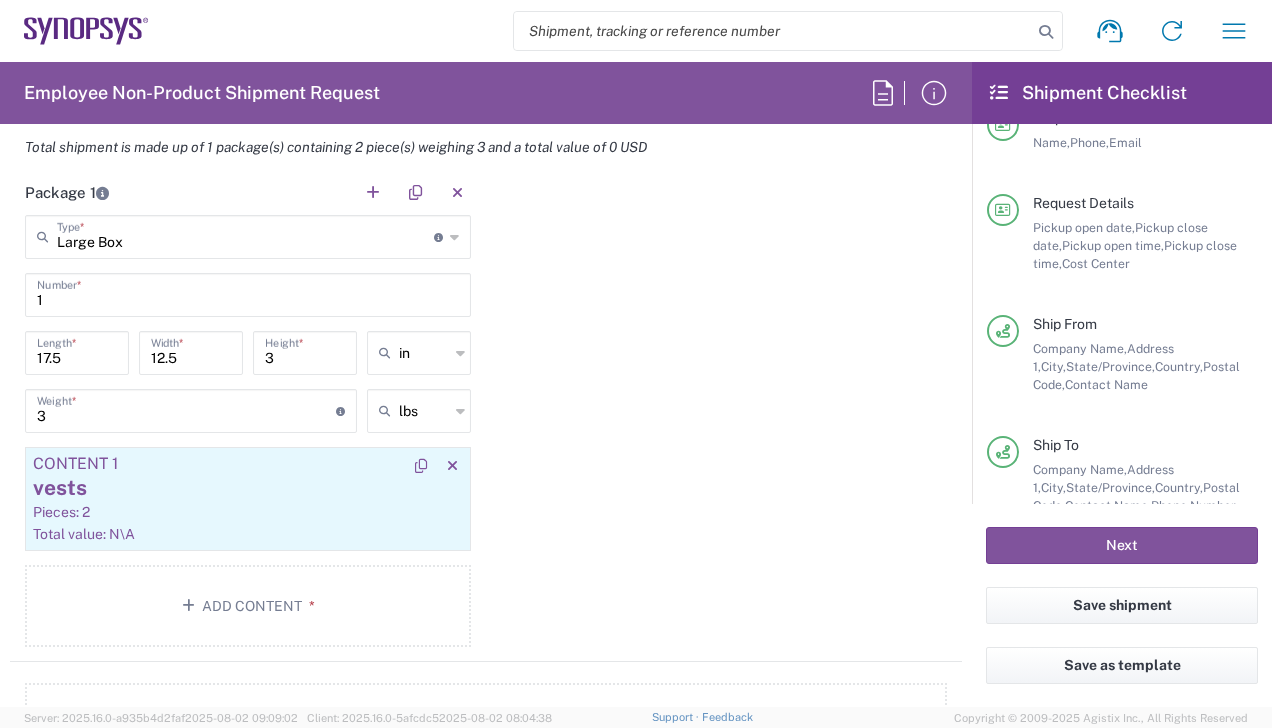 click on "vests" 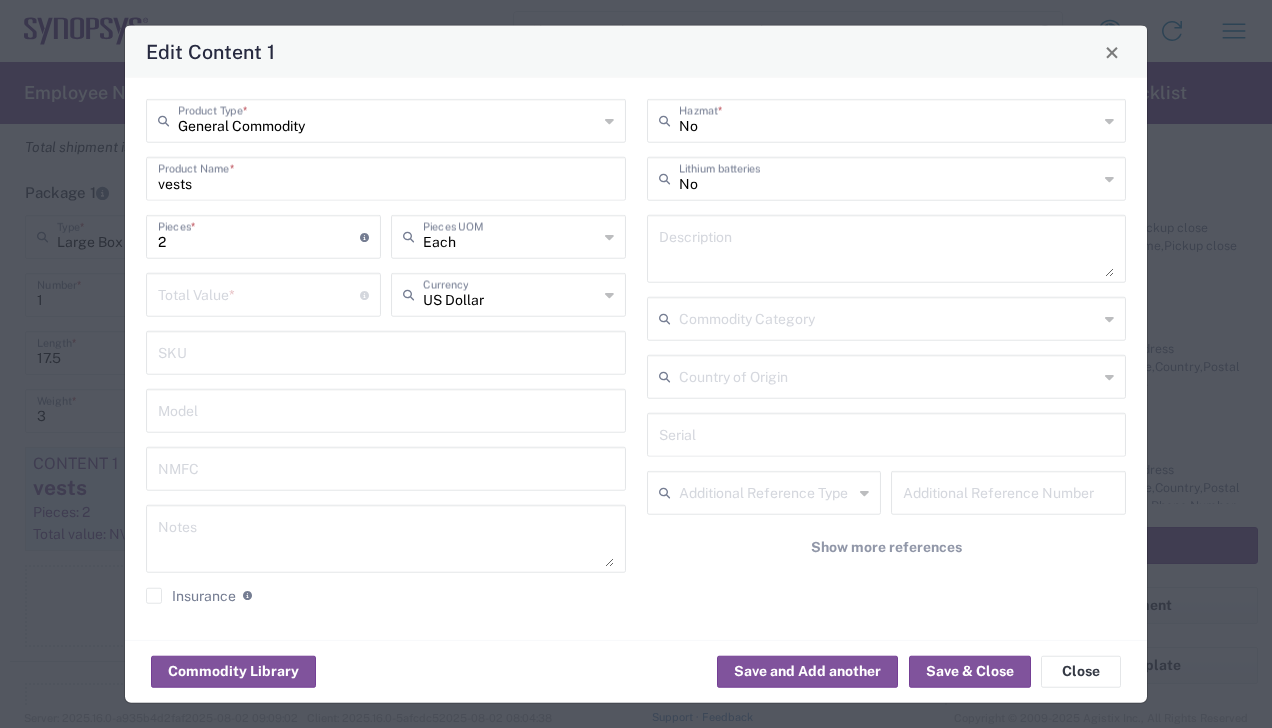 click at bounding box center [259, 293] 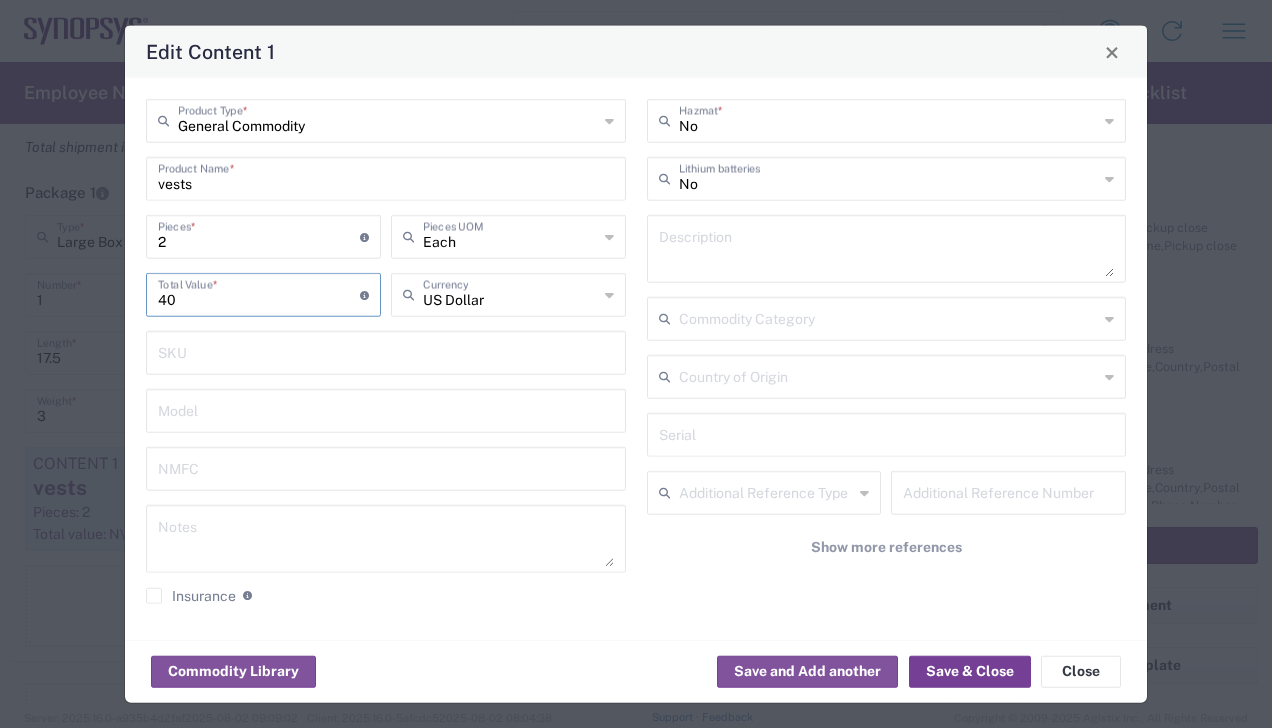 type on "40" 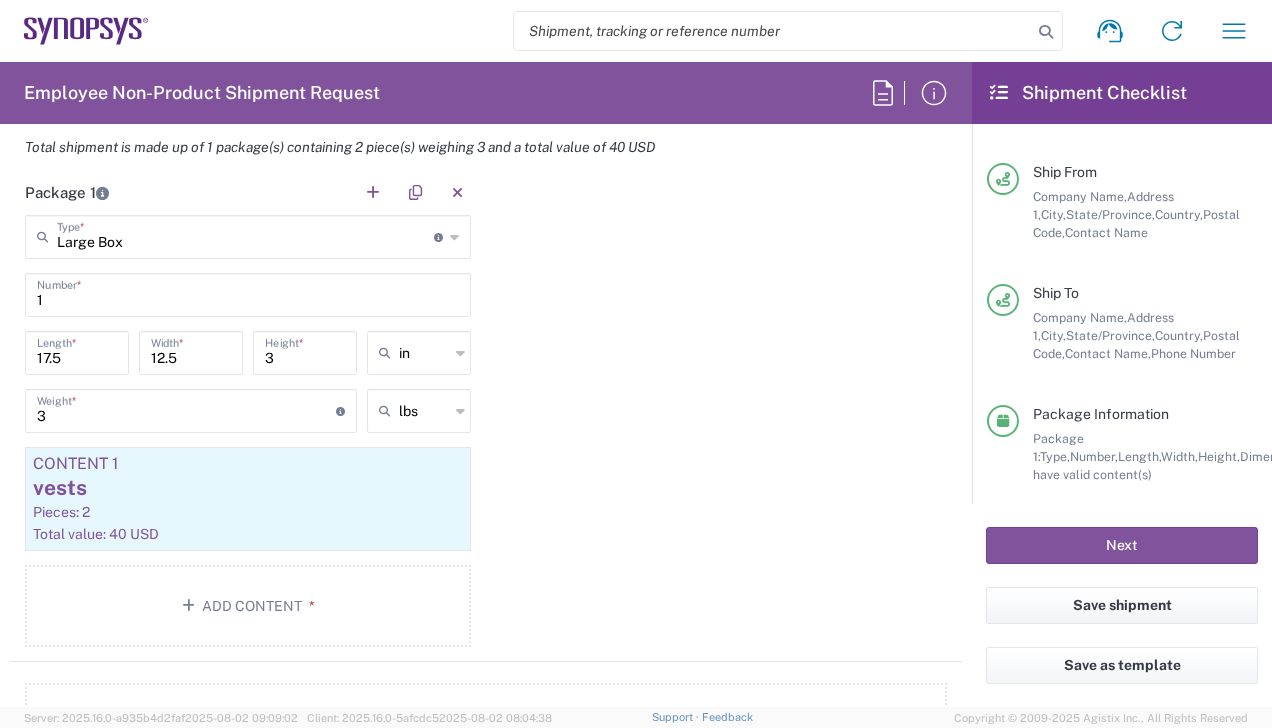 scroll, scrollTop: 210, scrollLeft: 0, axis: vertical 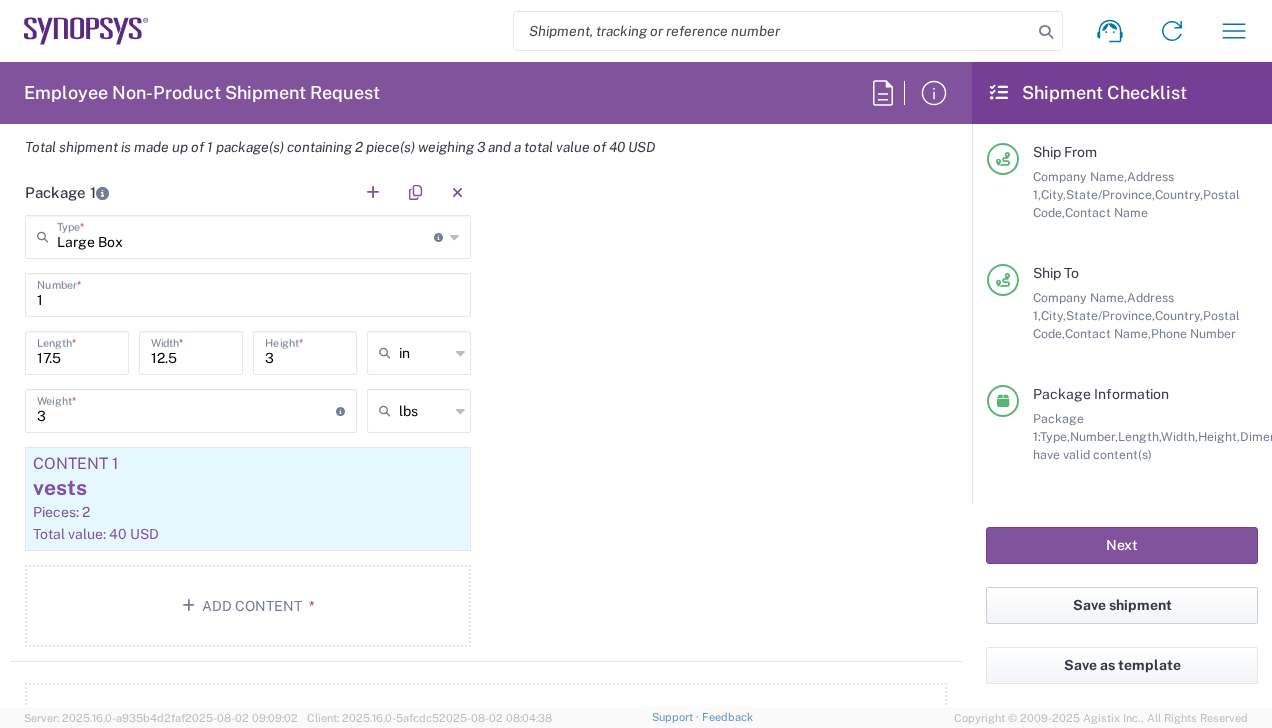 click on "Save shipment" 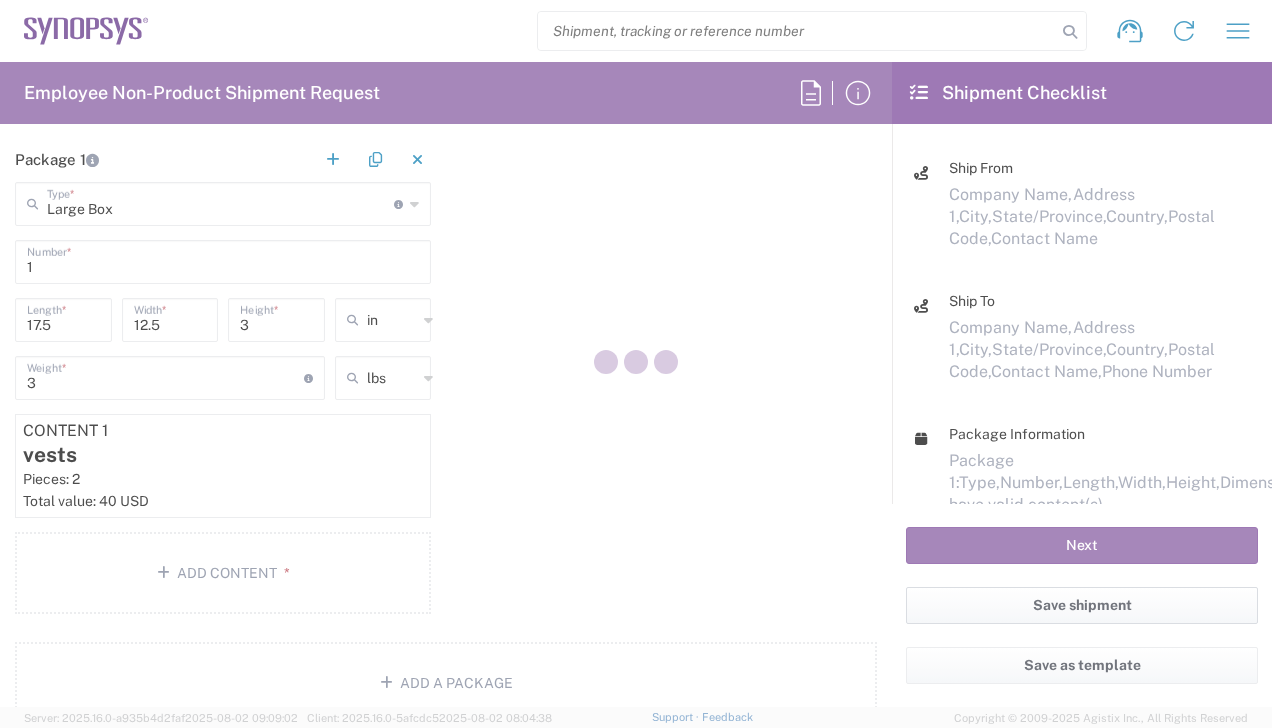 scroll, scrollTop: 214, scrollLeft: 0, axis: vertical 